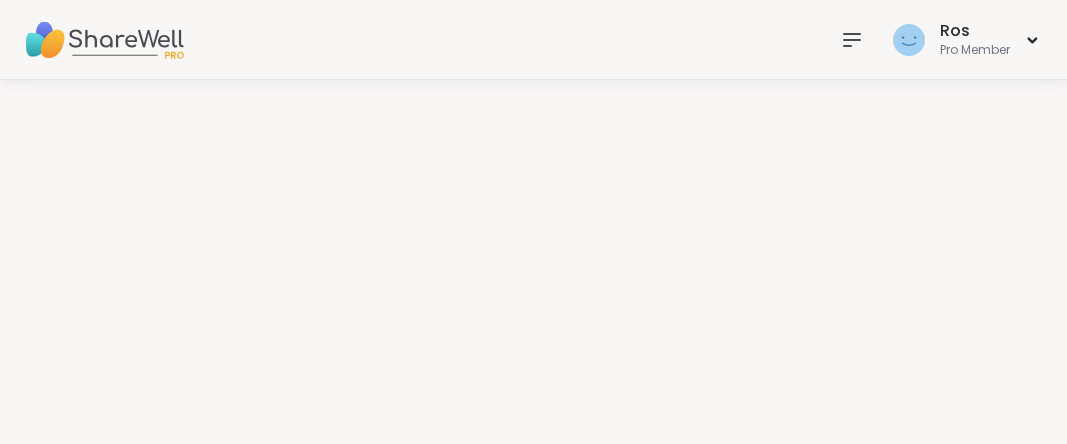 scroll, scrollTop: 0, scrollLeft: 0, axis: both 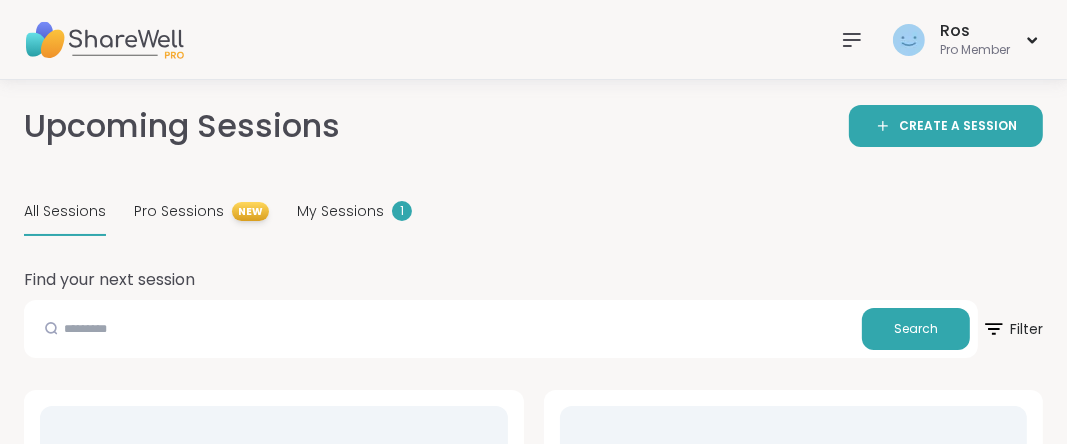 click 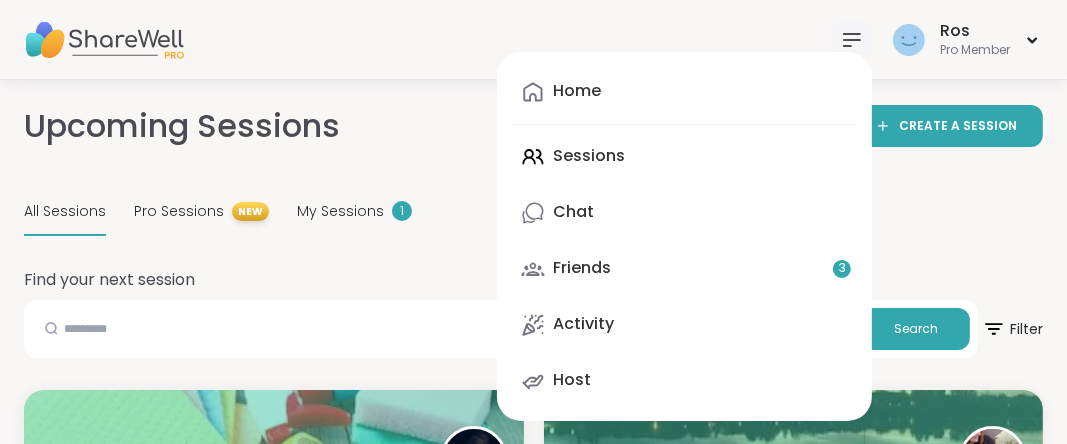 click on "Home Sessions Chat Friends 3 Activity Host" at bounding box center [684, 236] 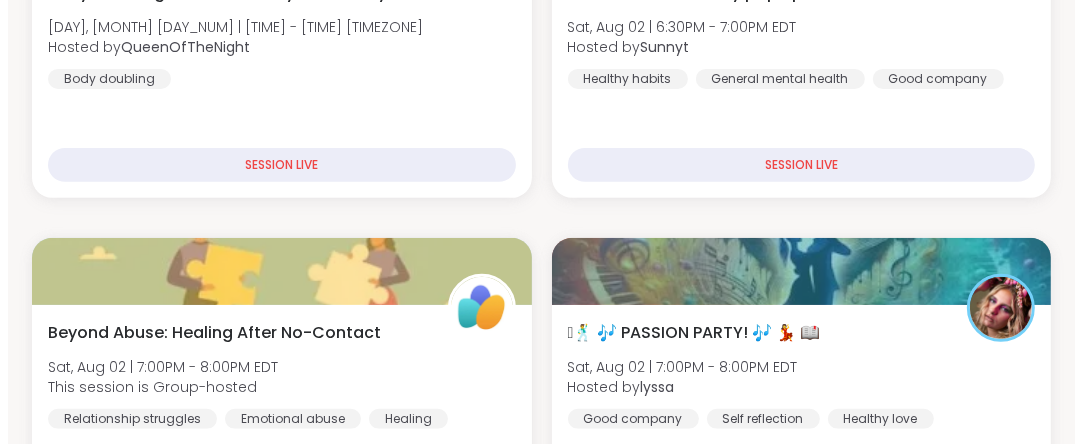 scroll, scrollTop: 517, scrollLeft: 0, axis: vertical 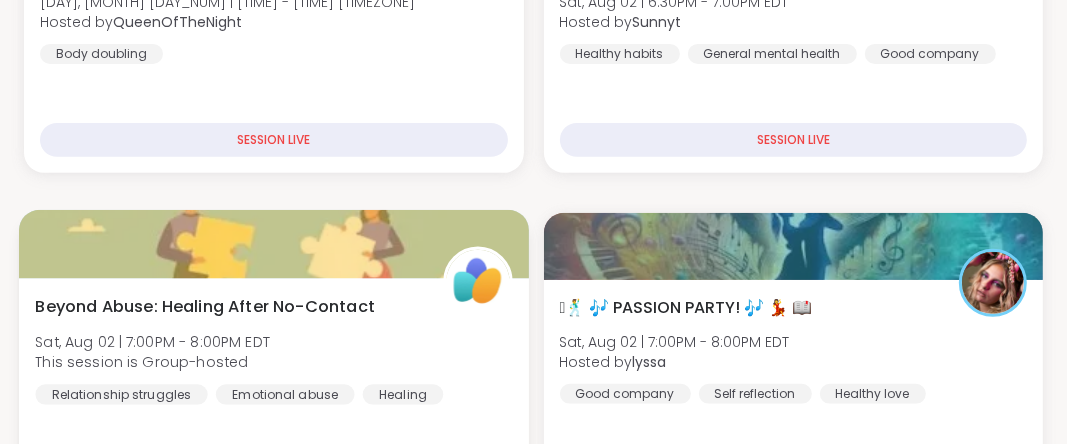 click at bounding box center [273, 244] 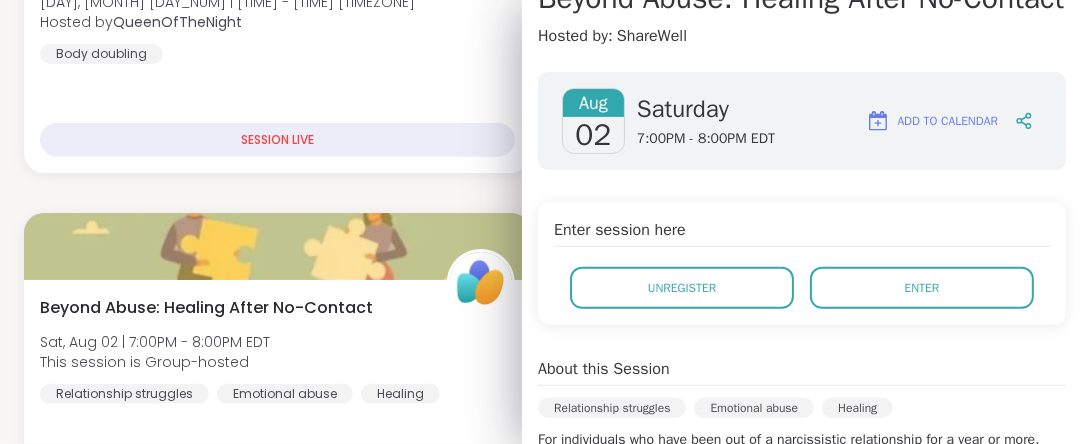 scroll, scrollTop: 225, scrollLeft: 0, axis: vertical 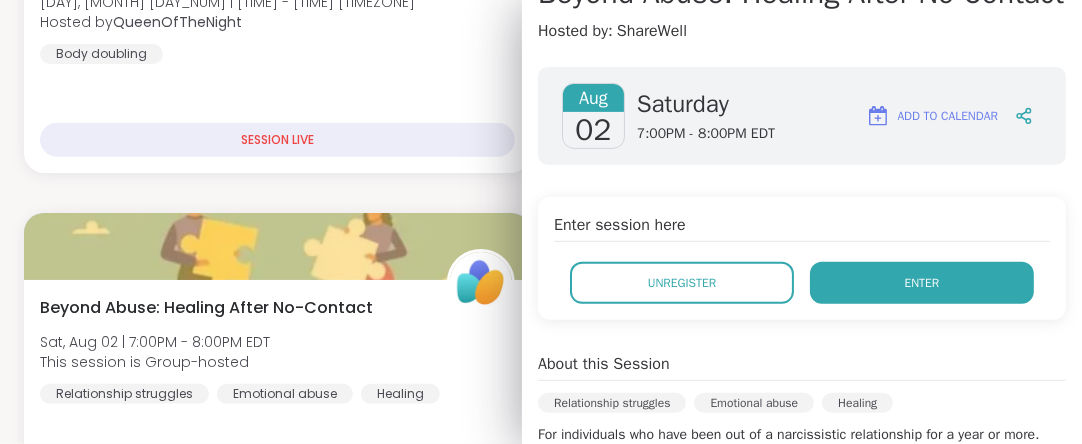 click on "Enter" at bounding box center (922, 283) 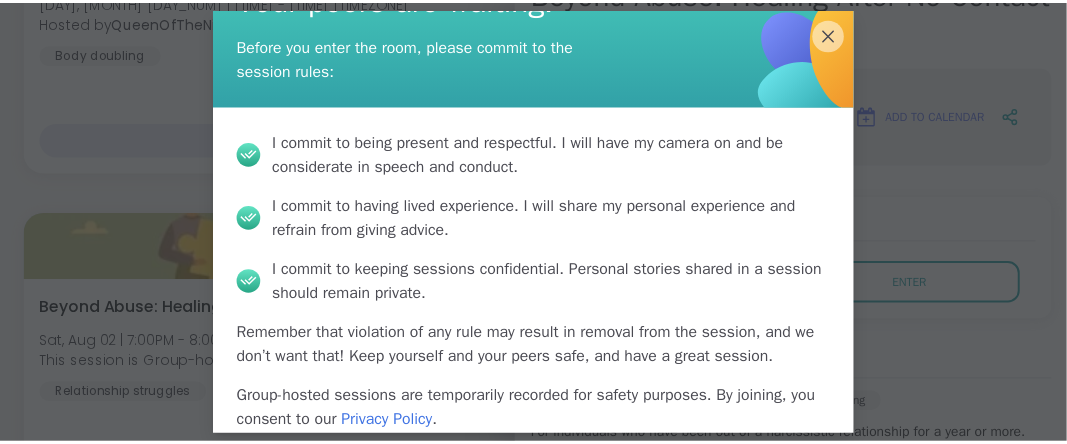 scroll, scrollTop: 100, scrollLeft: 0, axis: vertical 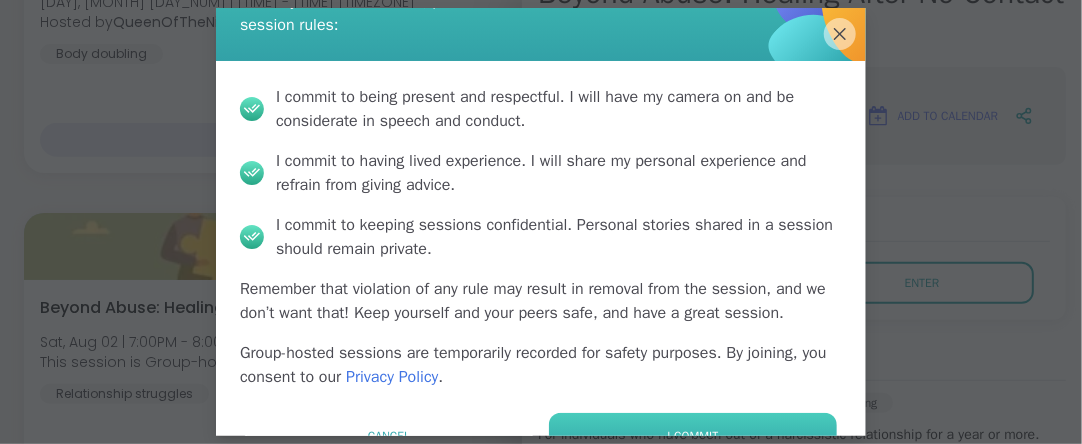 click on "I commit" at bounding box center (693, 436) 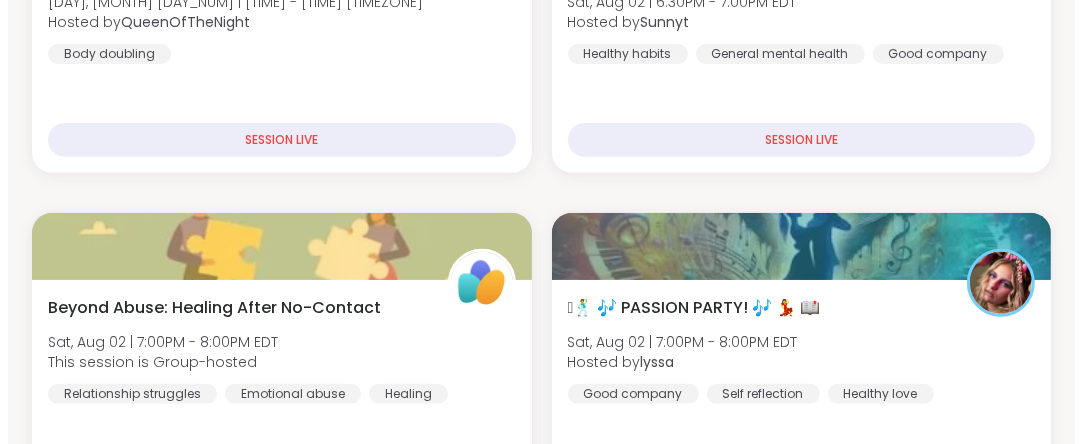 scroll, scrollTop: 0, scrollLeft: 0, axis: both 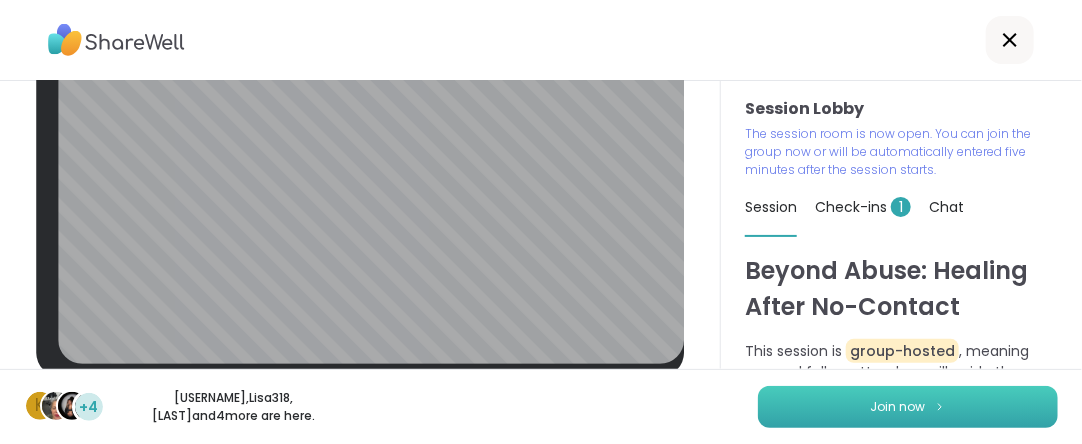 click on "Join now" at bounding box center (898, 407) 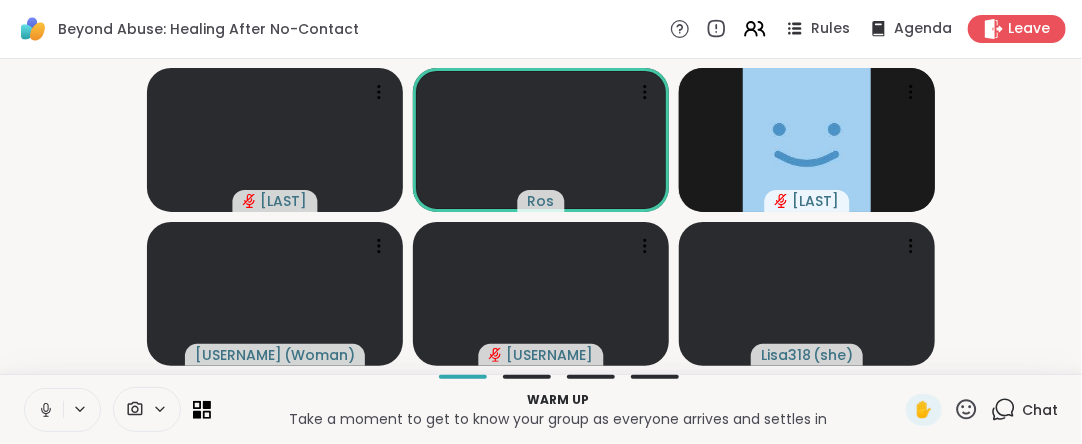 click 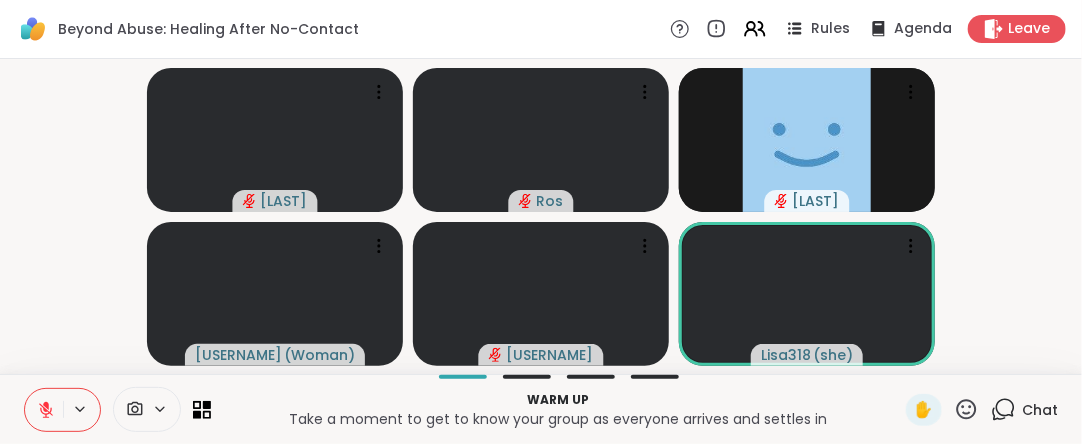 click 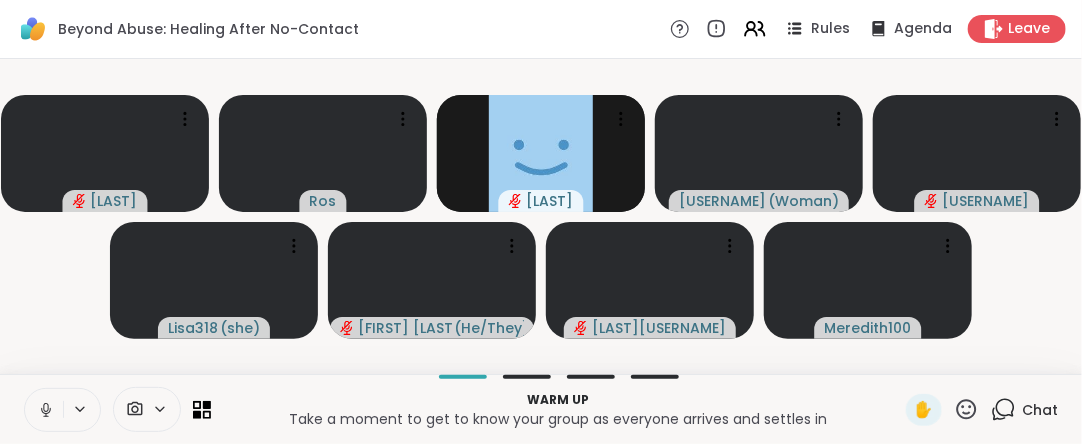 click 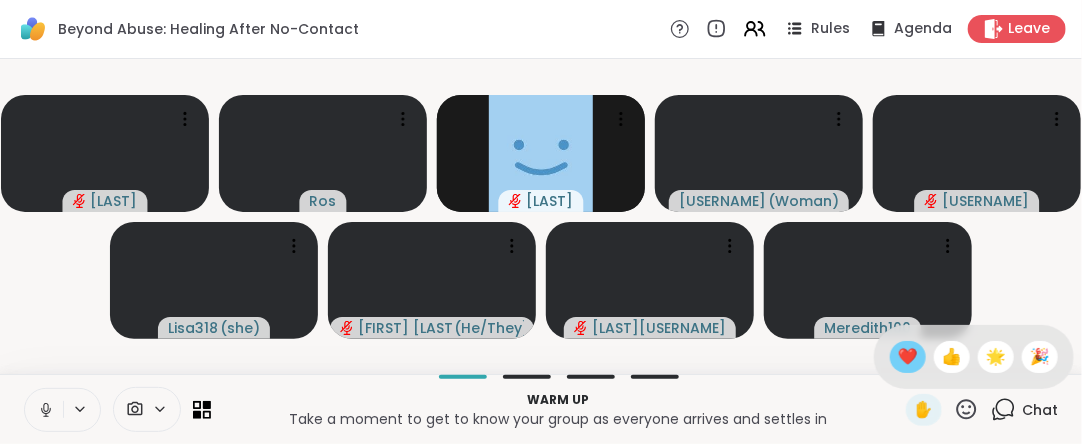 click on "❤️" at bounding box center [908, 357] 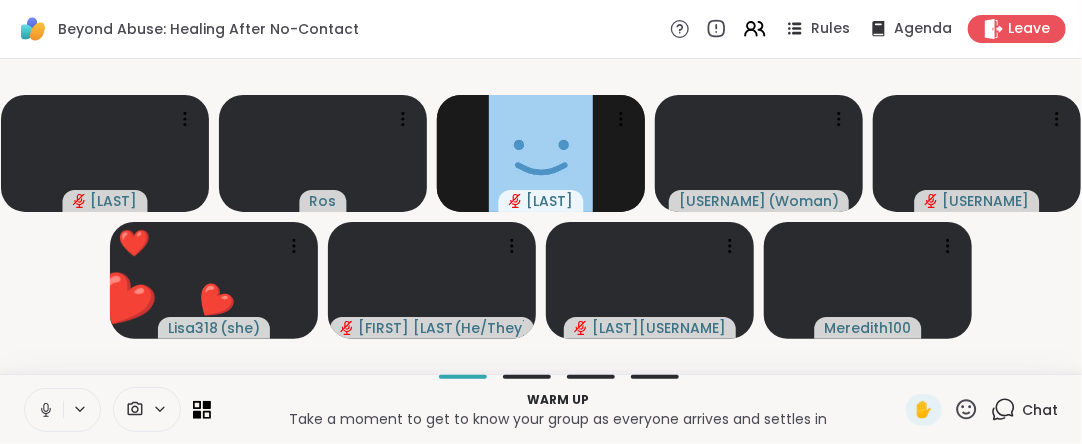 click 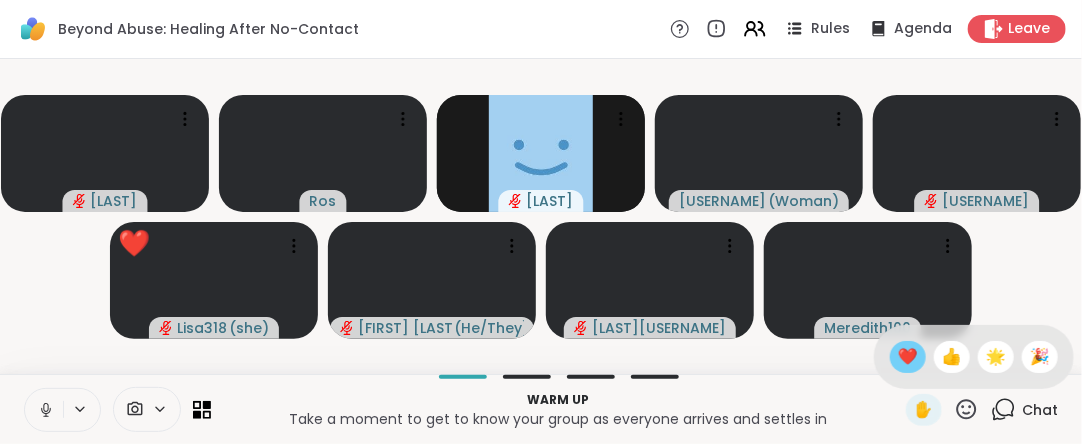 click on "❤️" at bounding box center (908, 357) 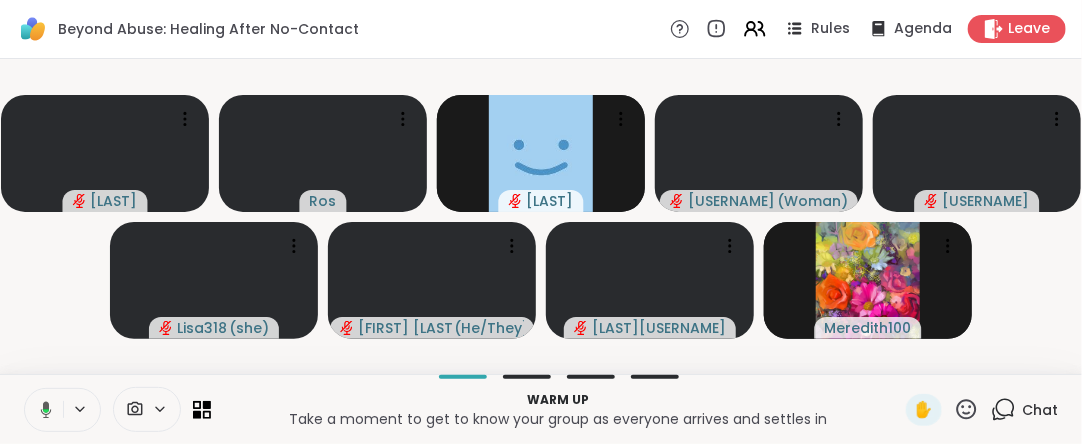 click 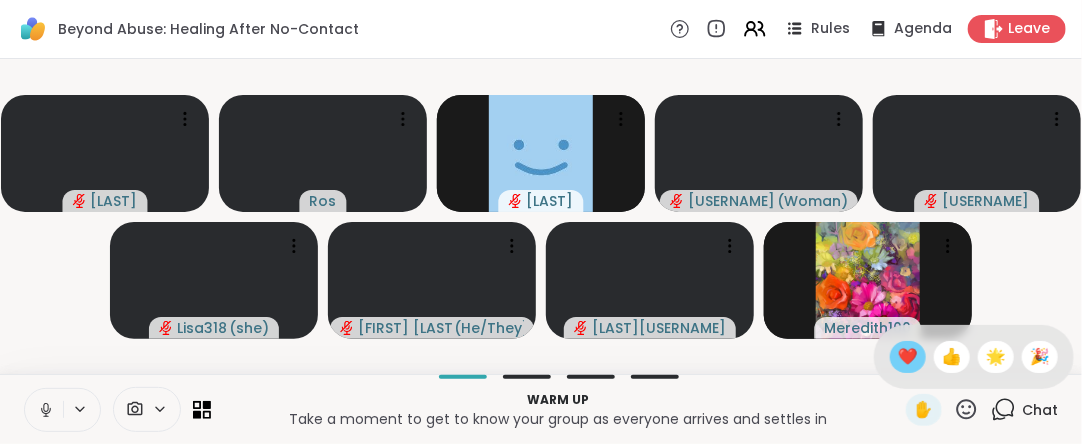 click on "❤️" at bounding box center (908, 357) 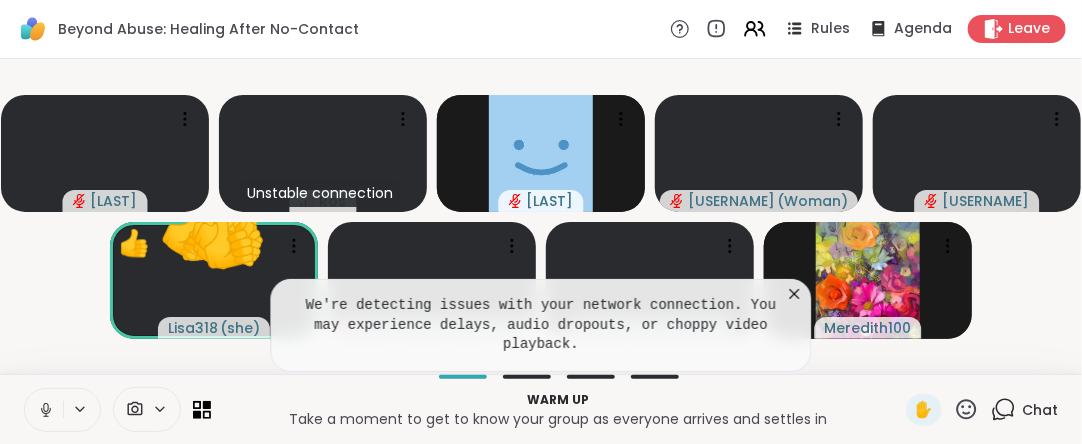 click 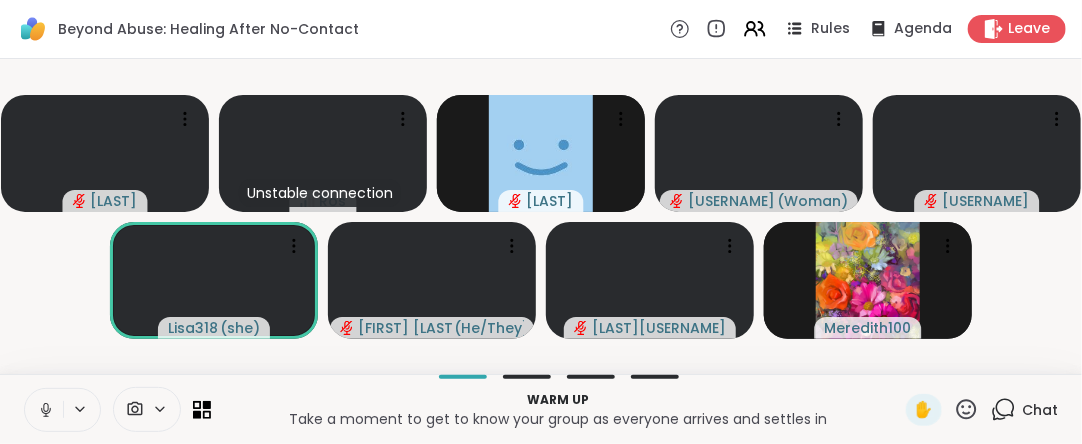 click 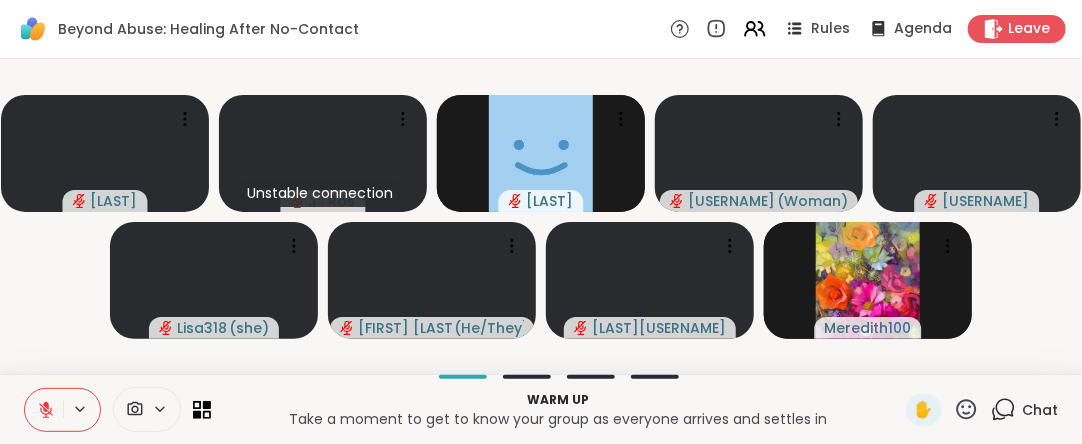 click 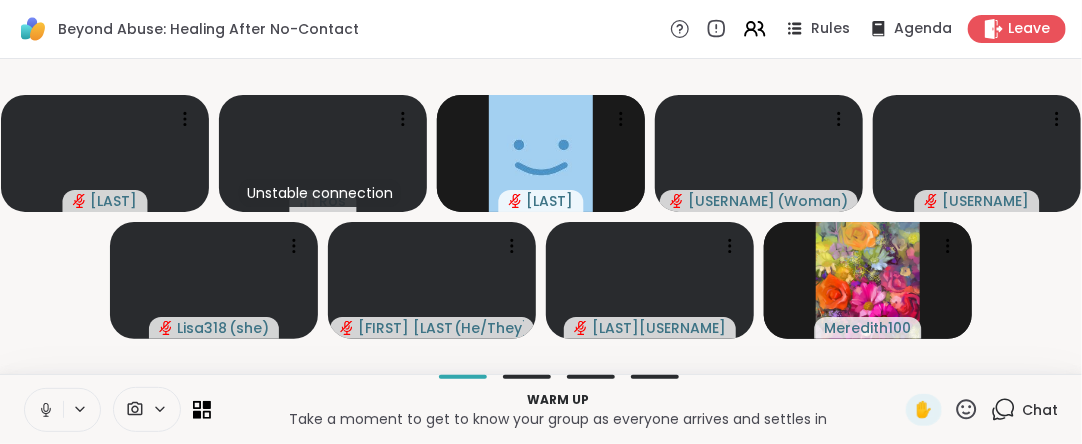 click 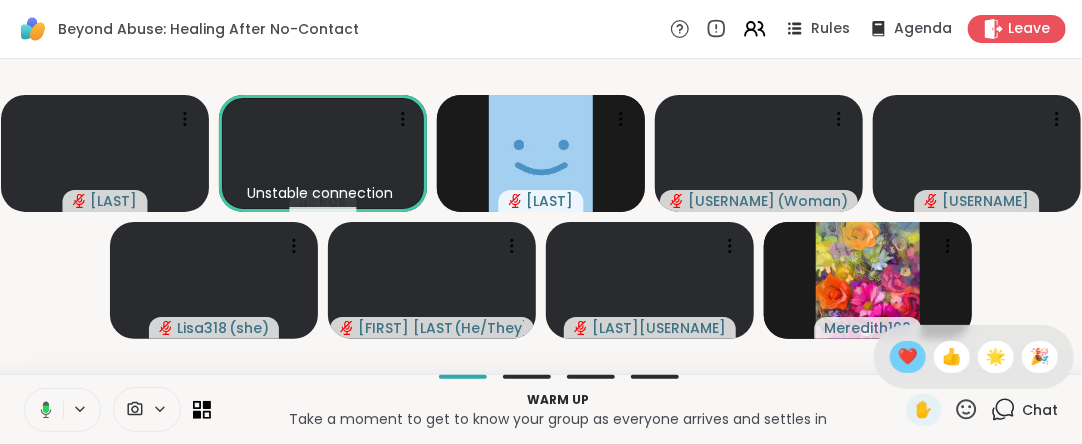 click on "❤️" at bounding box center [908, 357] 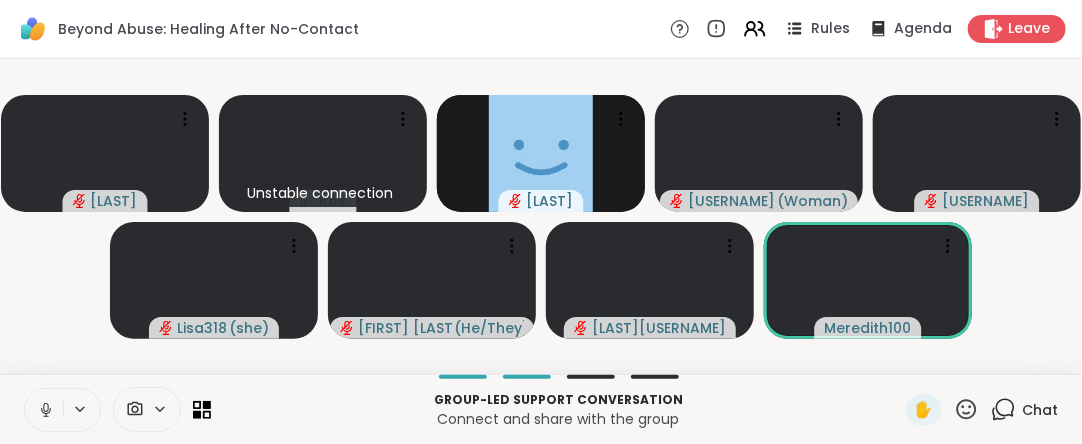 click 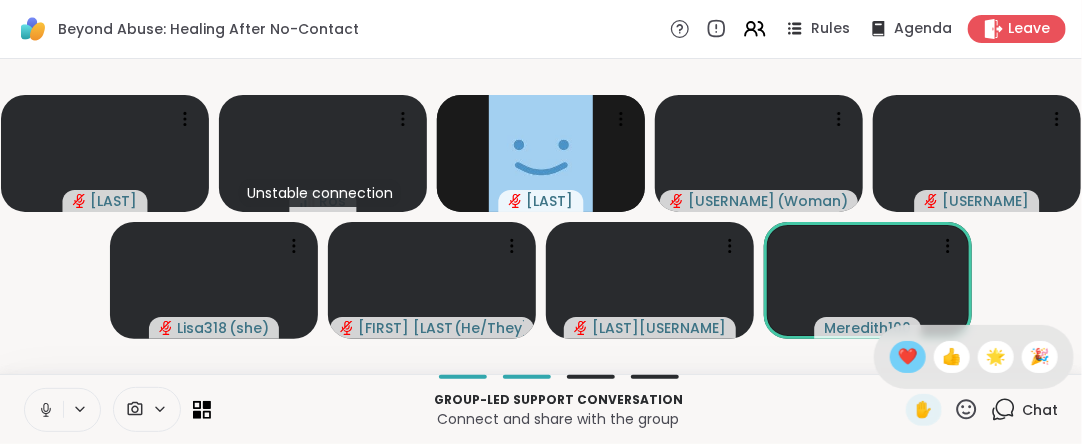 click on "❤️" at bounding box center (908, 357) 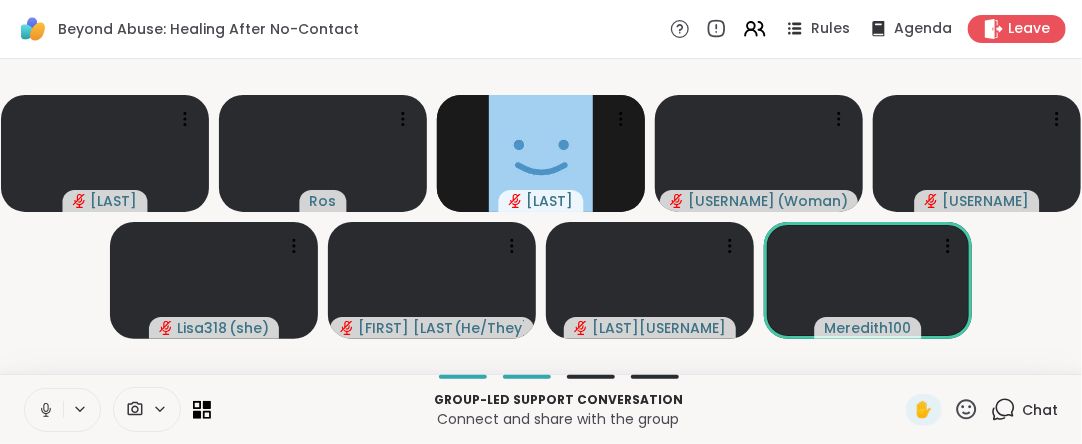 click 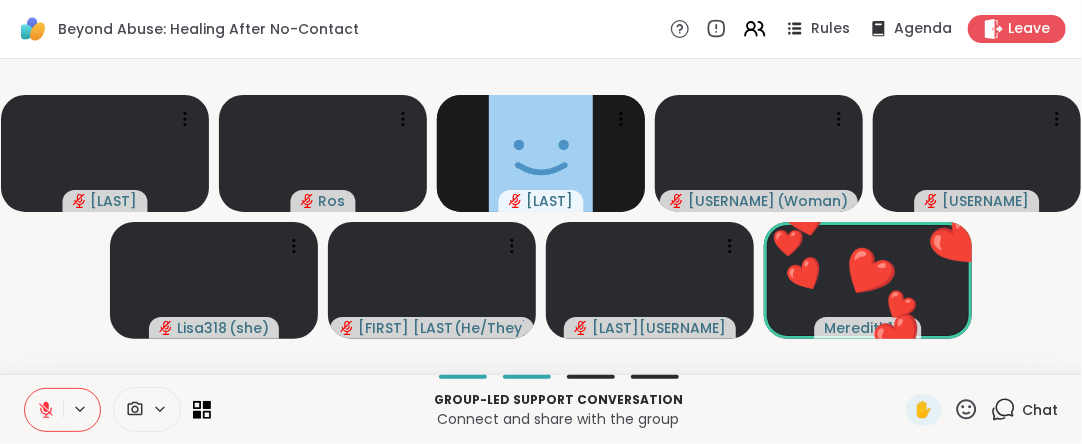 click 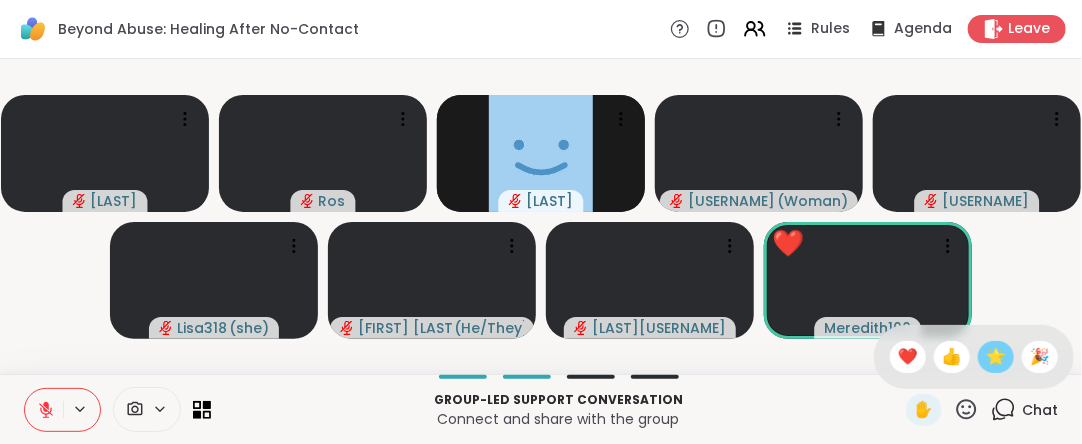 click on "🌟" at bounding box center [996, 357] 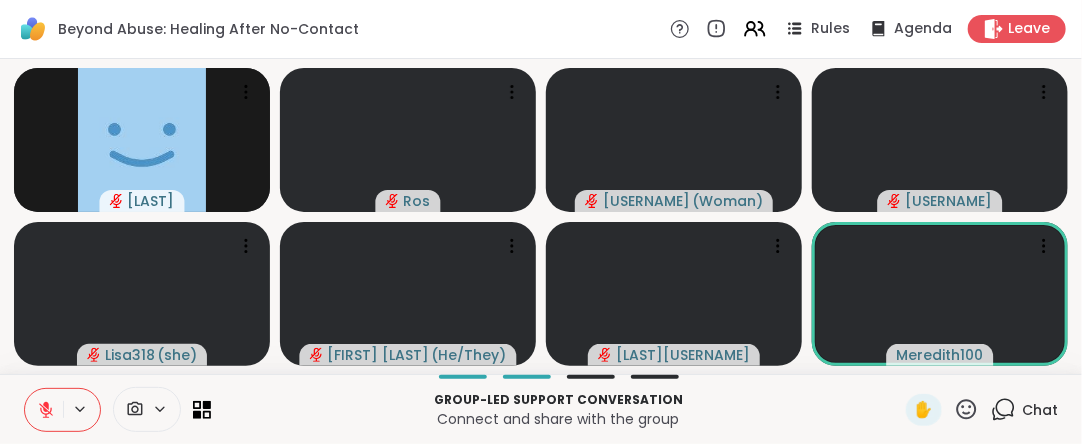 click 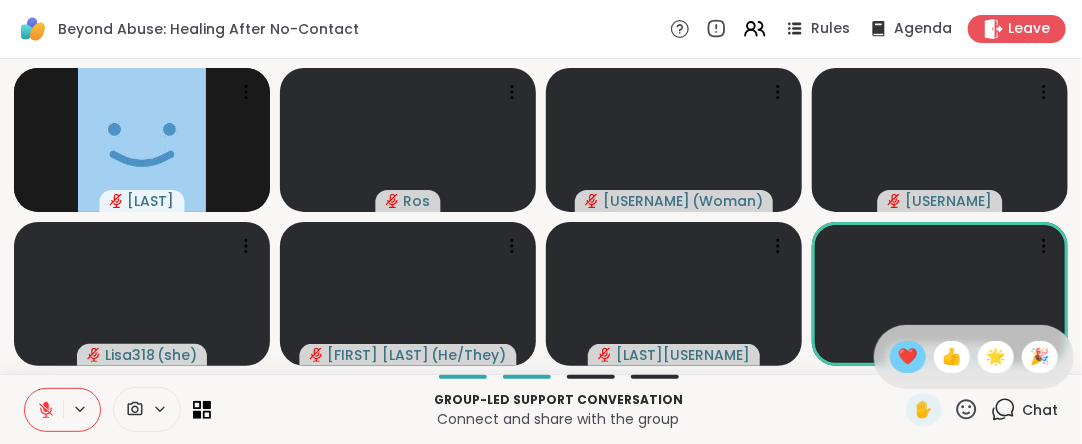 click on "❤️" at bounding box center [908, 357] 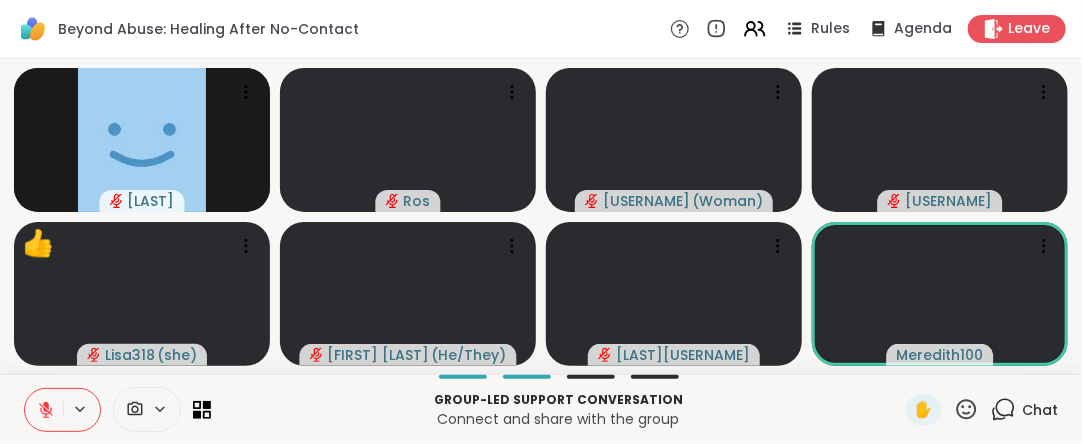 click 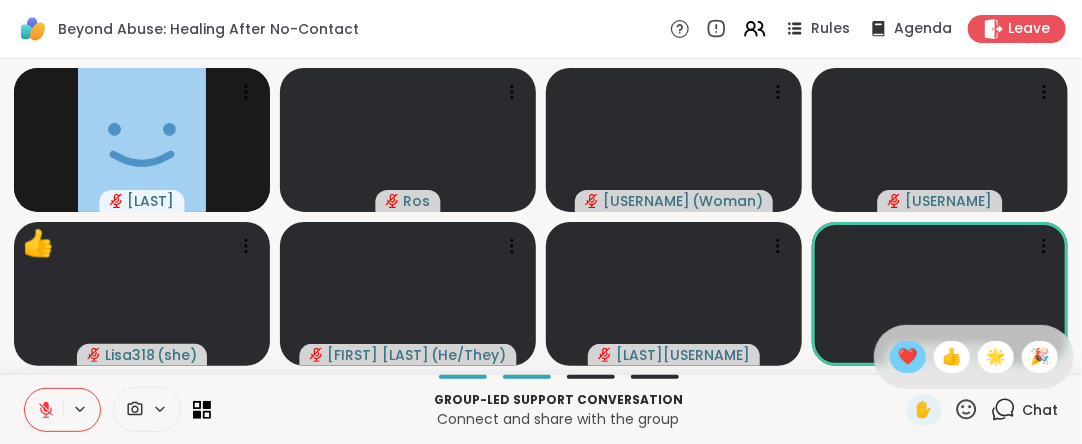 click on "❤️" at bounding box center [908, 357] 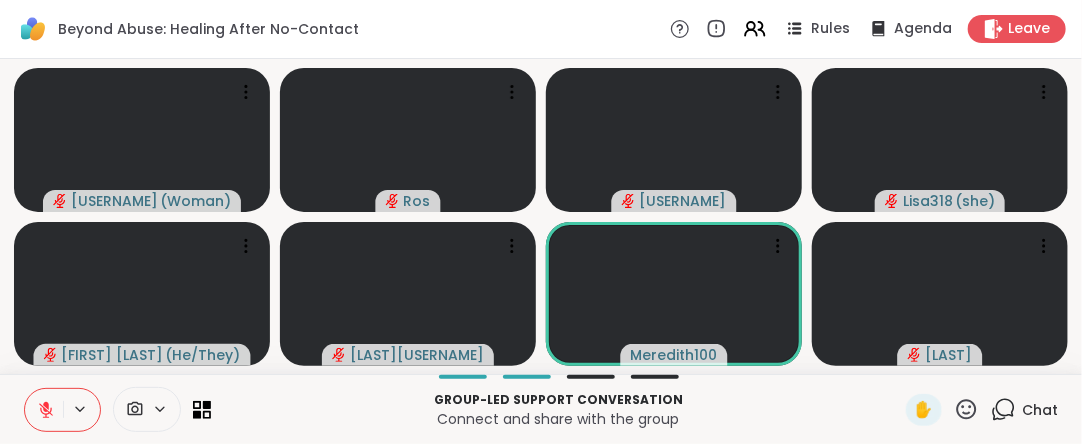 click 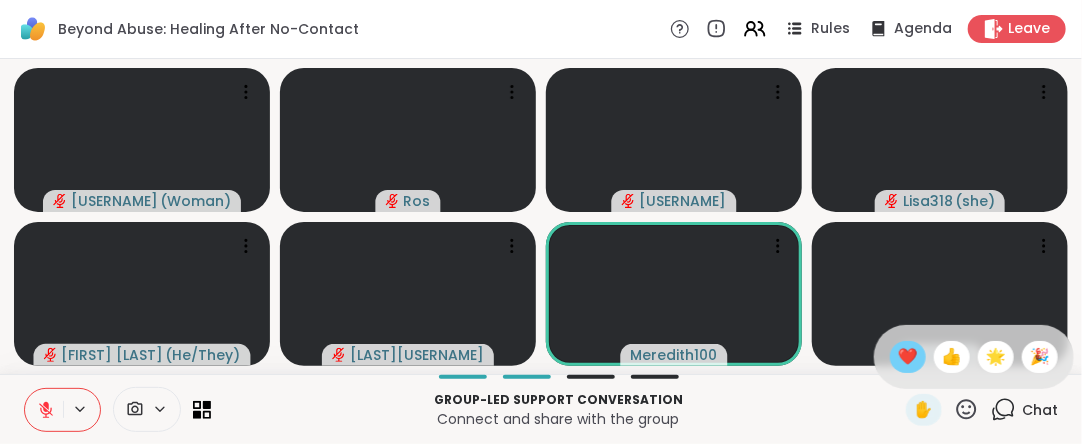 click on "❤️" at bounding box center [908, 357] 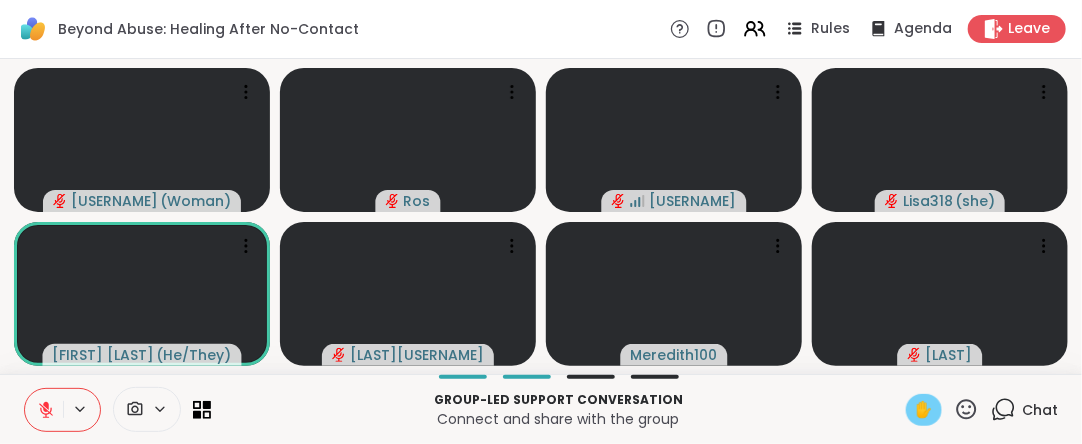 click on "✋" at bounding box center (924, 410) 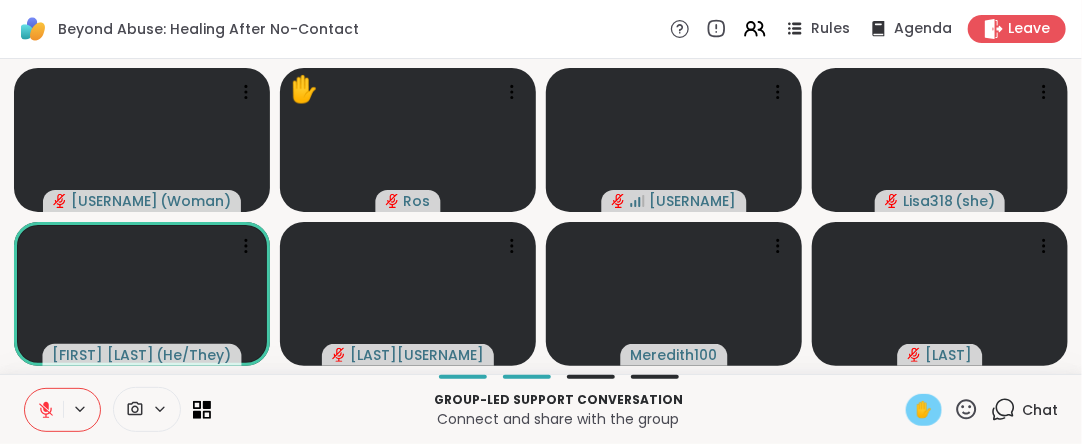 click on "✋" at bounding box center [924, 410] 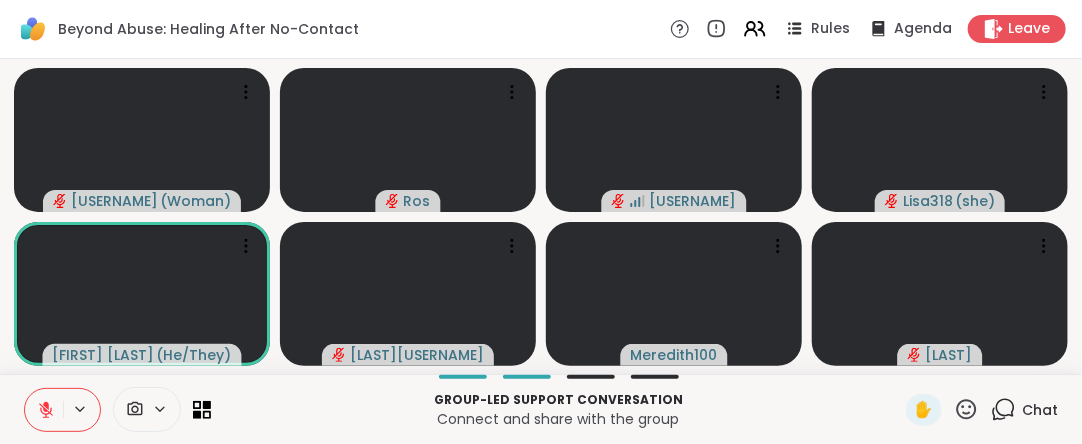 click 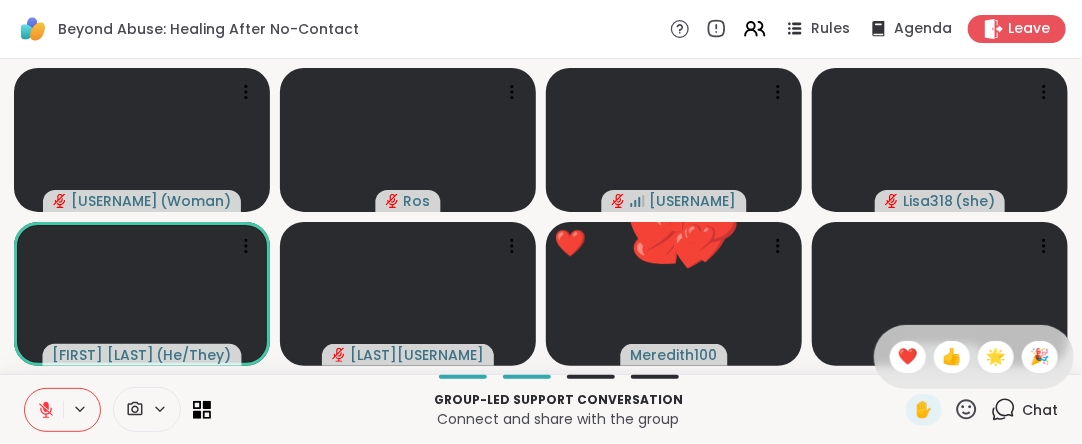 click on "👍" at bounding box center (952, 357) 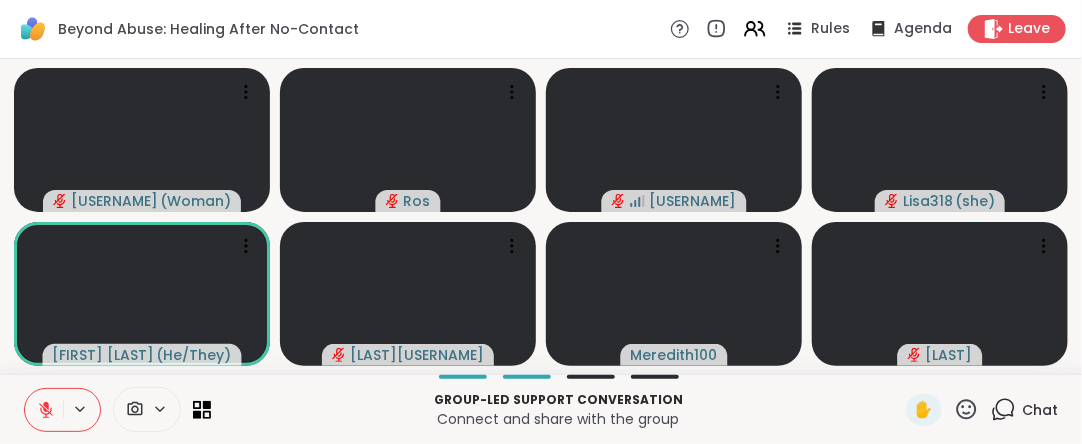 click 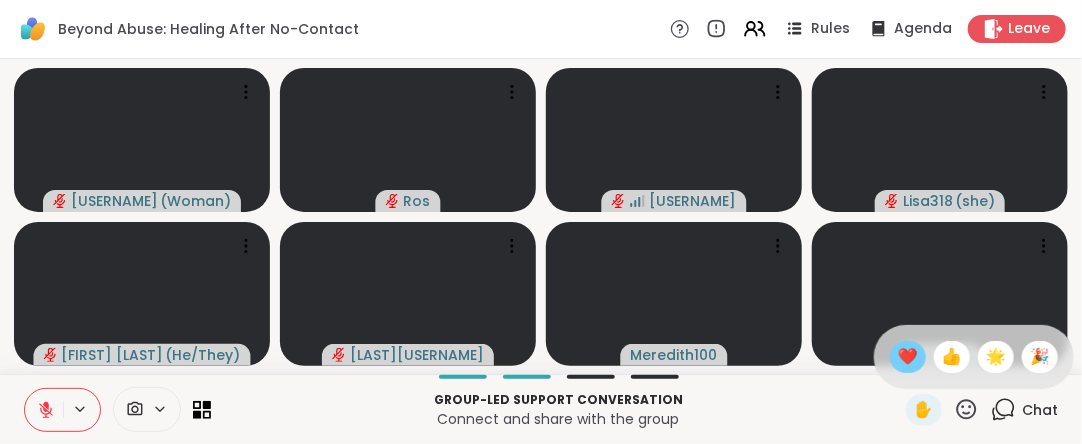 click on "❤️" at bounding box center (908, 357) 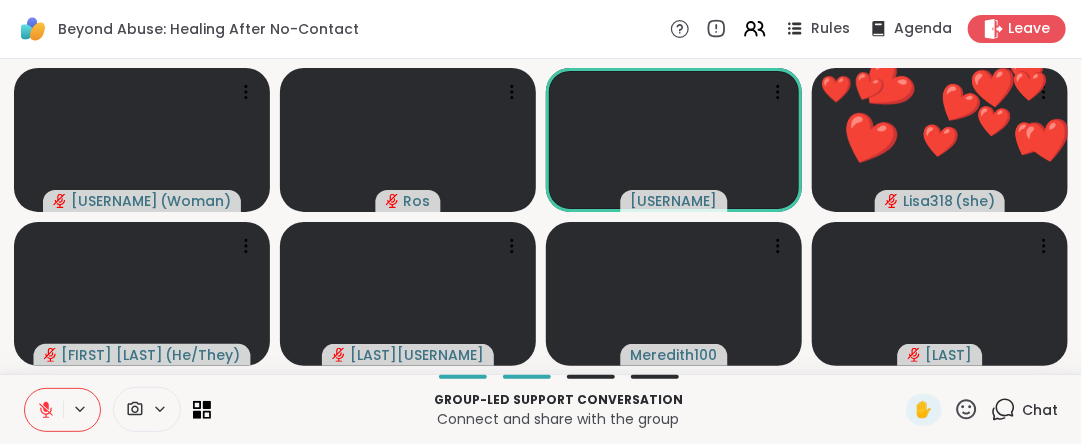 click 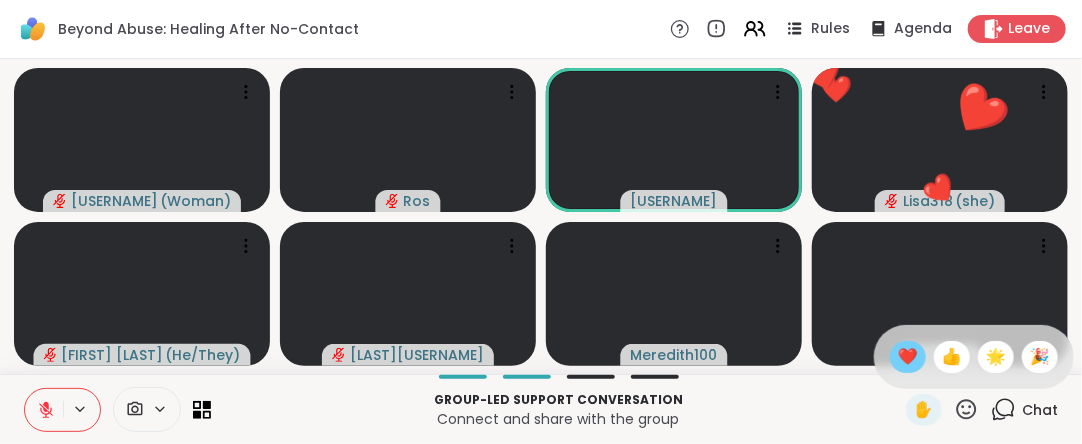 click on "❤️" at bounding box center (908, 357) 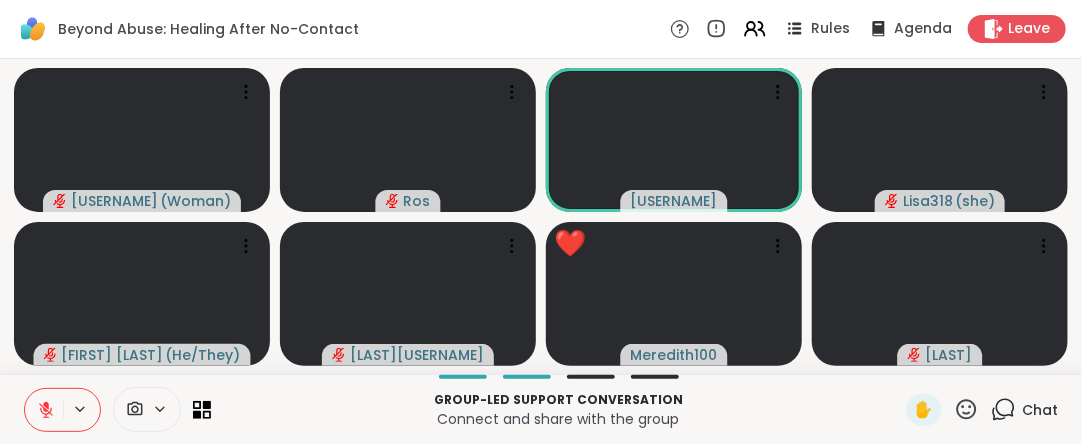 click 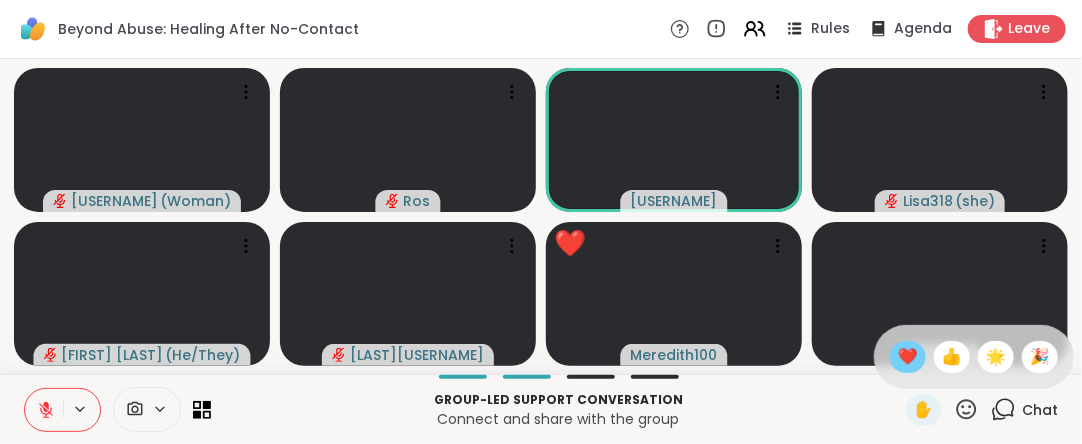 click on "❤️" at bounding box center [908, 357] 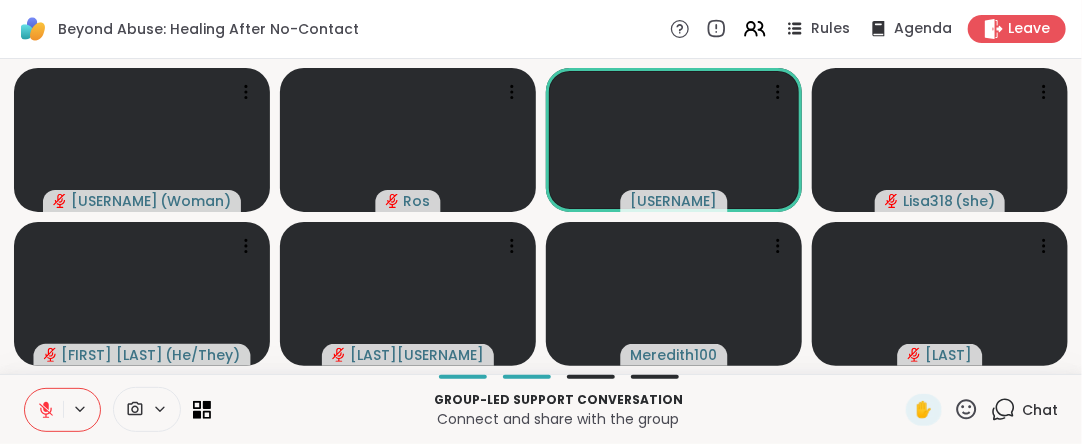 click 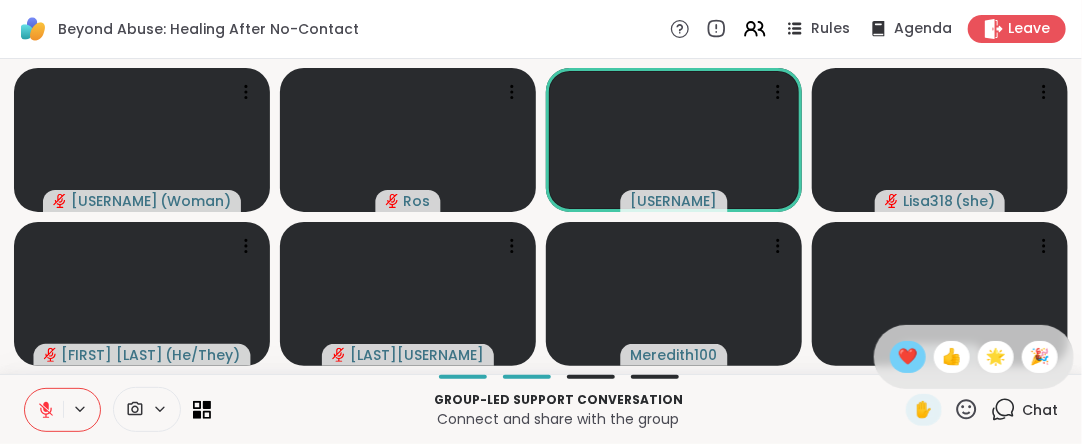 click on "❤️" at bounding box center [908, 357] 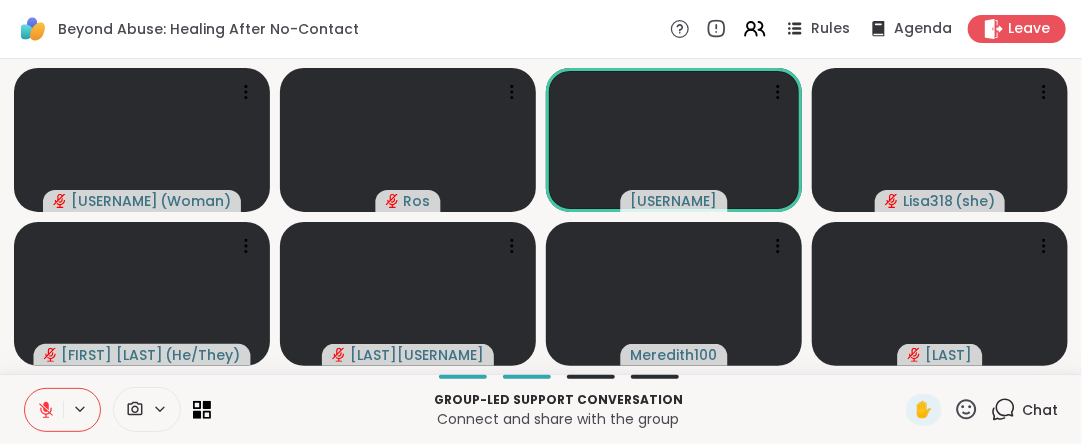 click 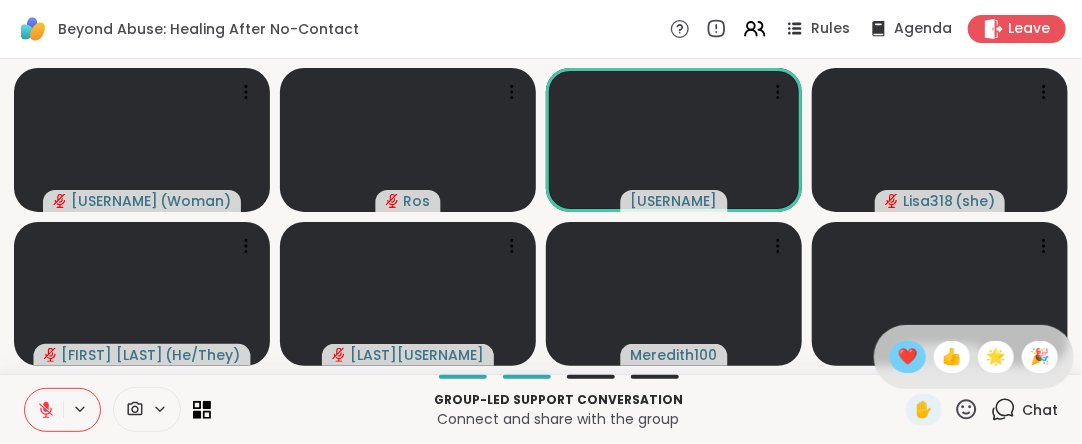 click on "❤️" at bounding box center [908, 357] 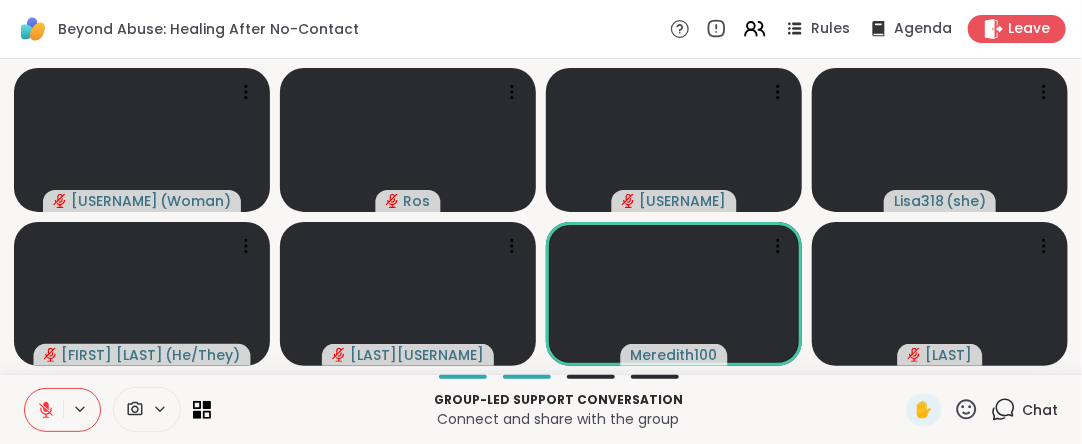 click 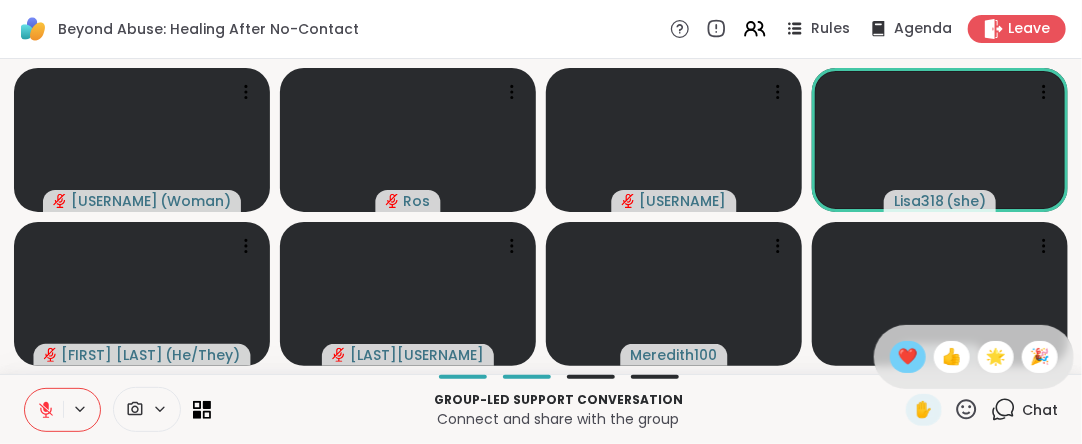 click on "❤️" at bounding box center (908, 357) 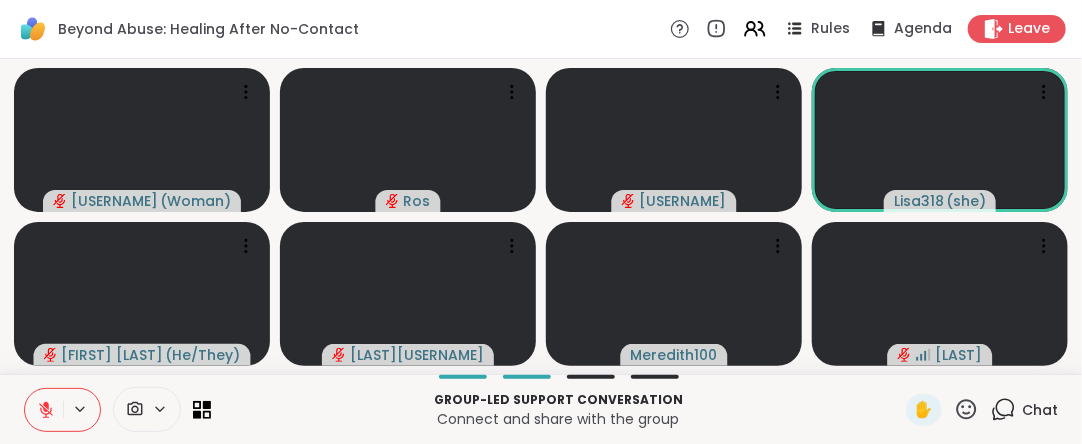 click 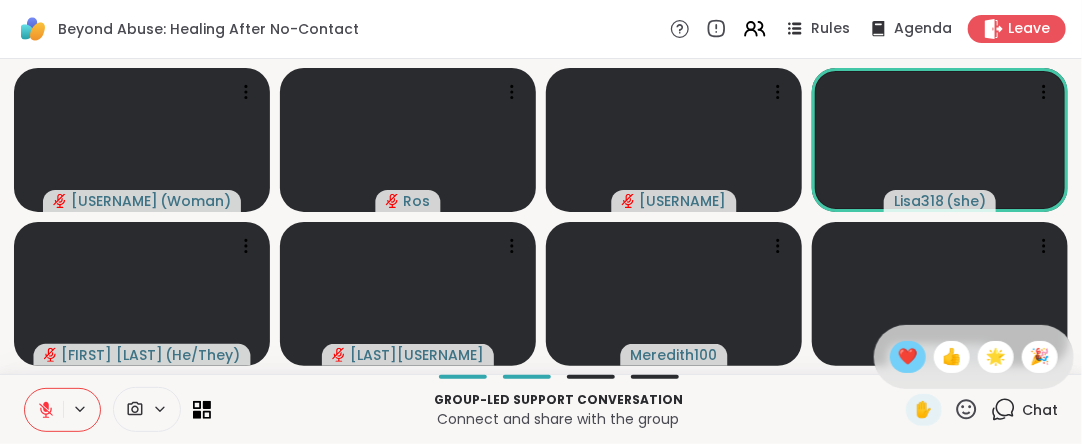click on "❤️" at bounding box center (908, 357) 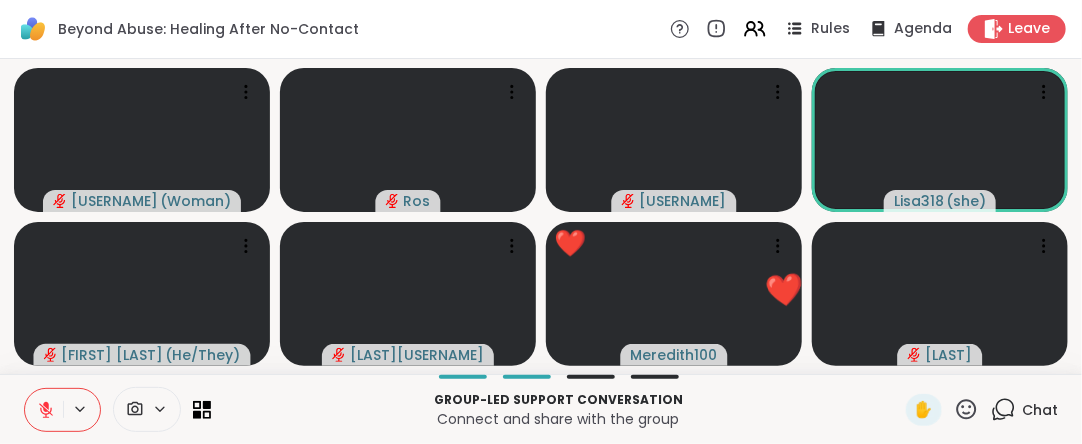 click 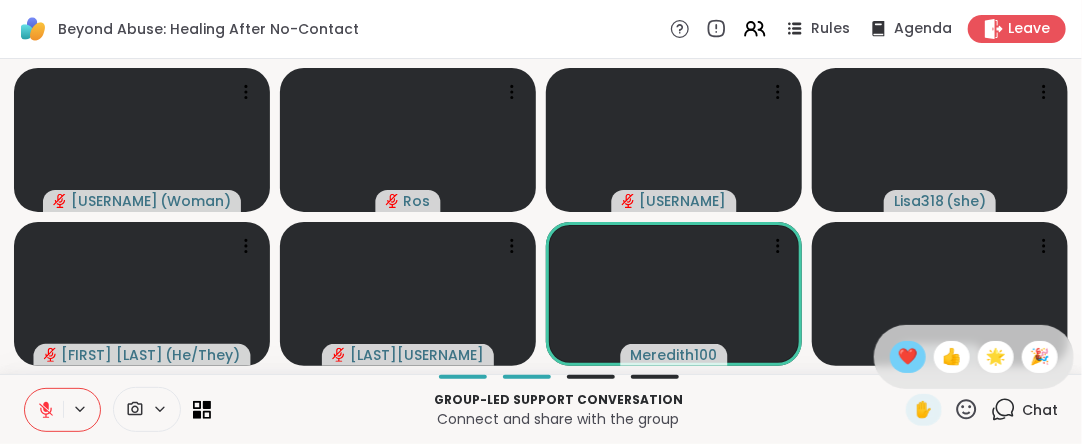 click on "❤️" at bounding box center (908, 357) 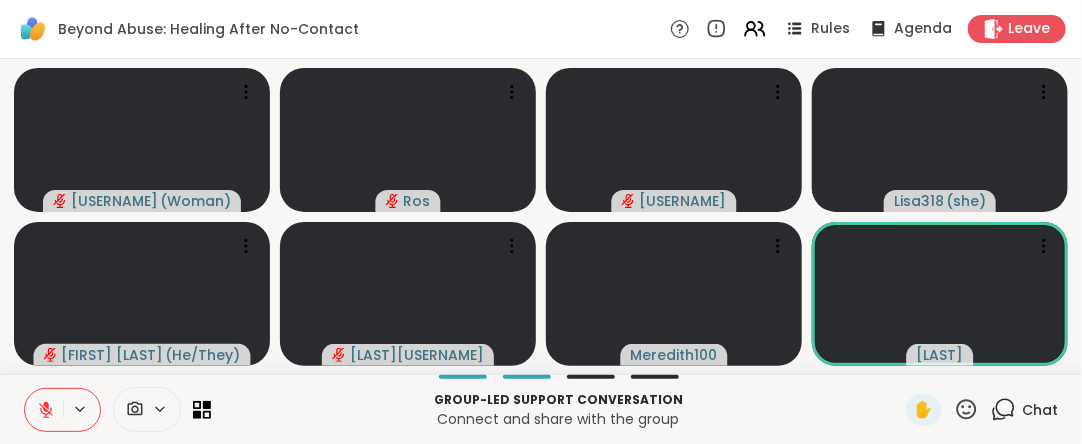 click 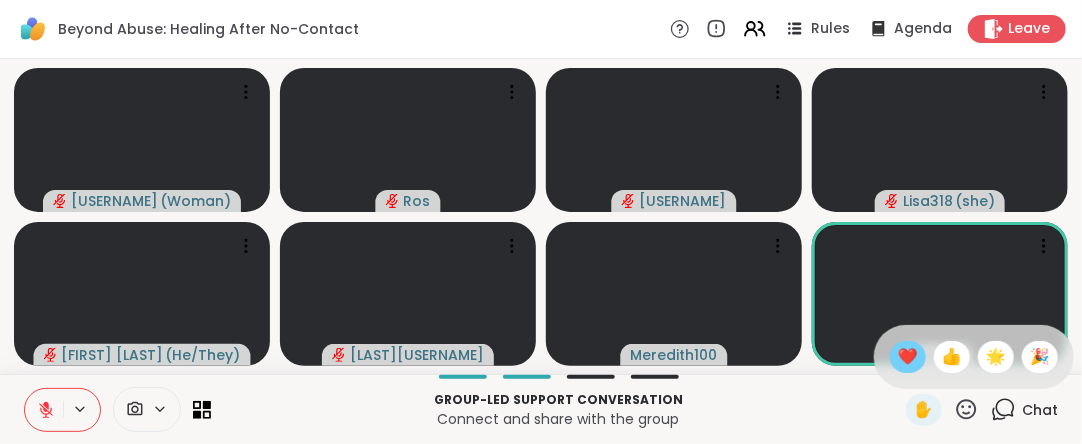 click on "❤️" at bounding box center [908, 357] 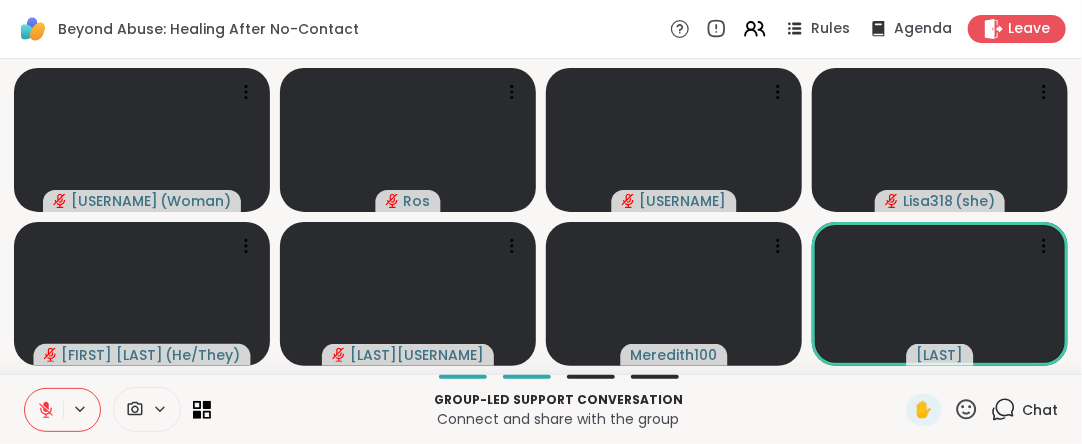 click 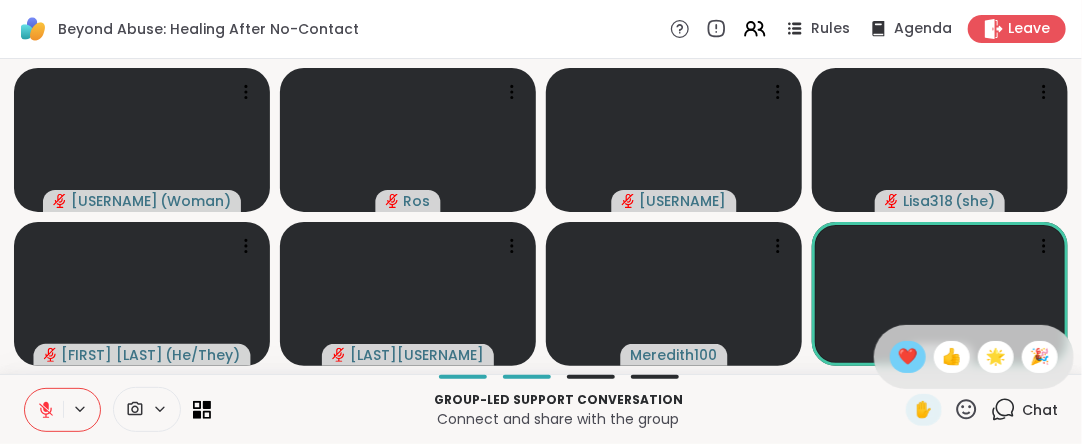 click on "❤️" at bounding box center [908, 357] 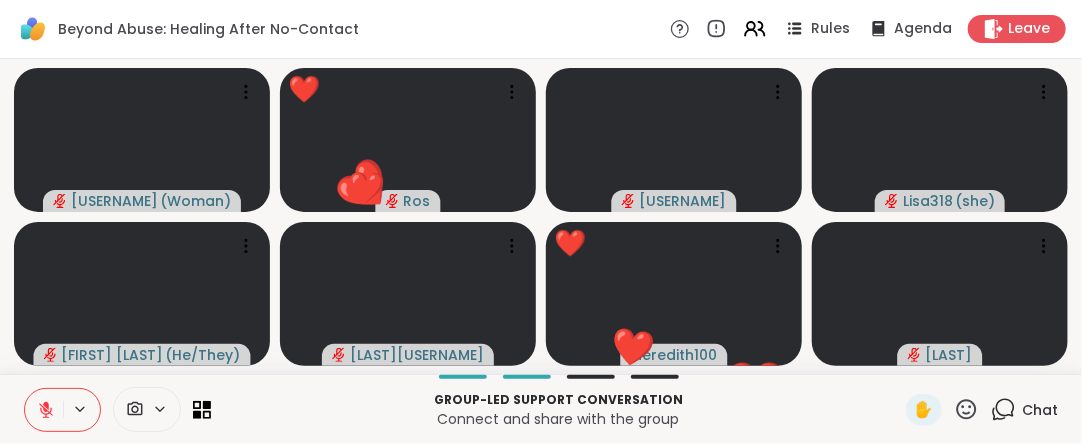 click at bounding box center (44, 410) 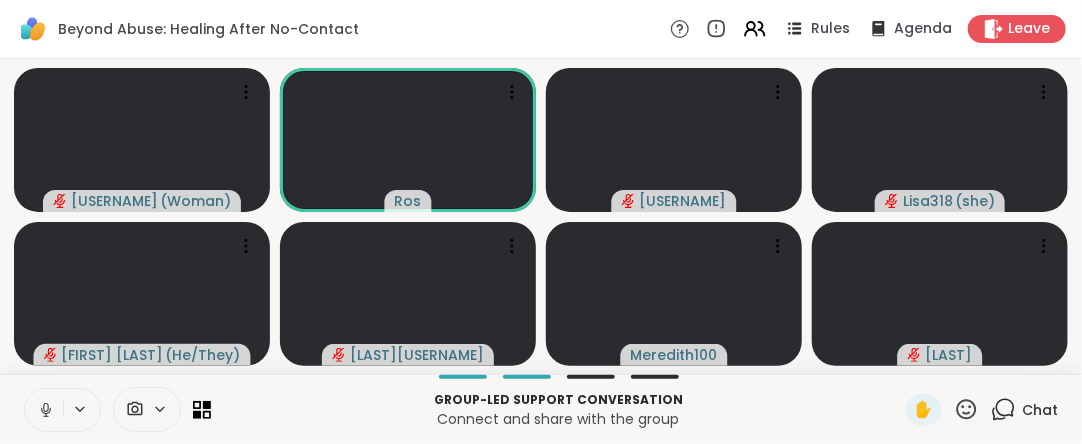 click at bounding box center [44, 410] 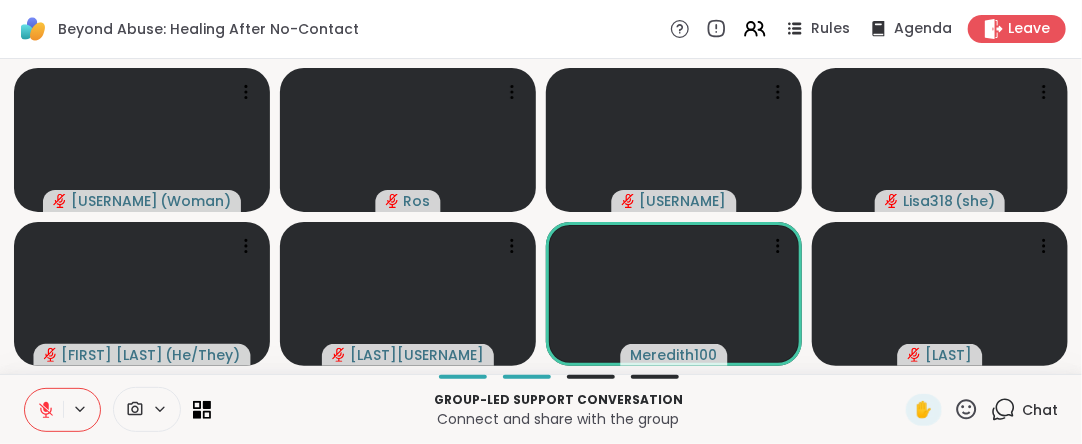 click at bounding box center (44, 410) 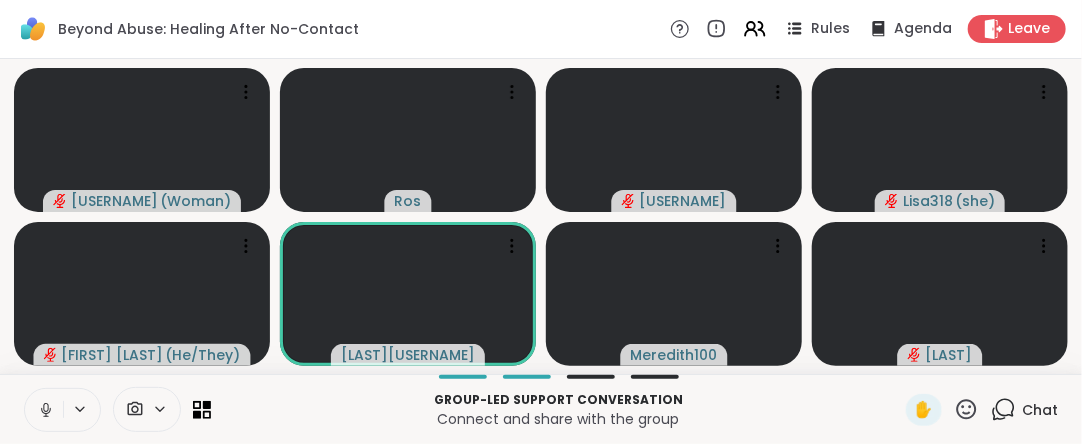 click 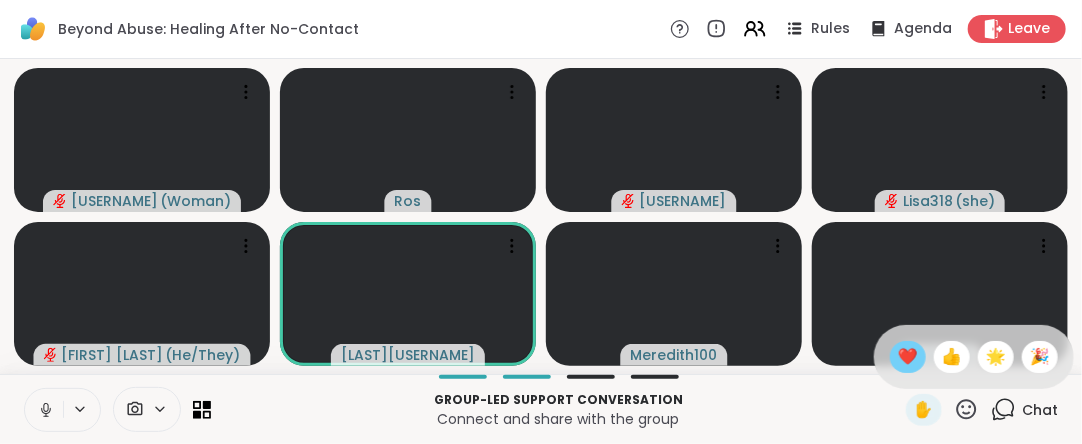 click on "❤️" at bounding box center (908, 357) 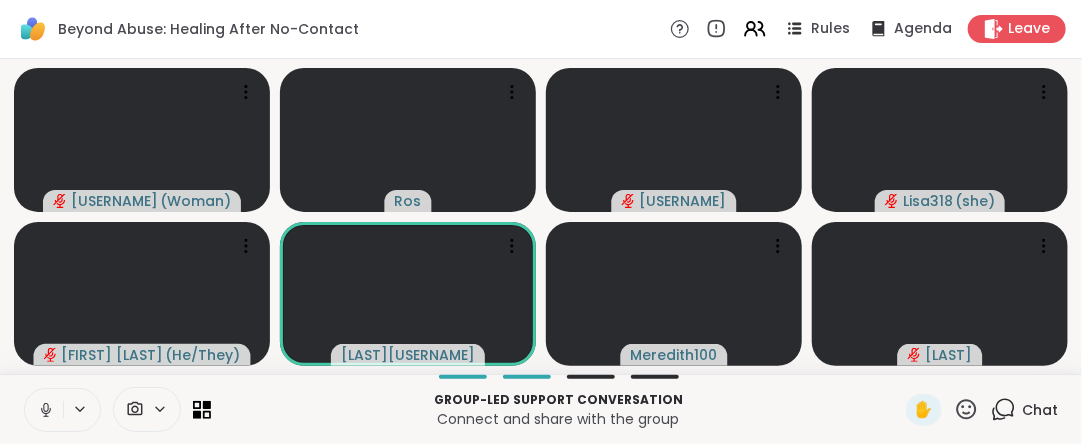click 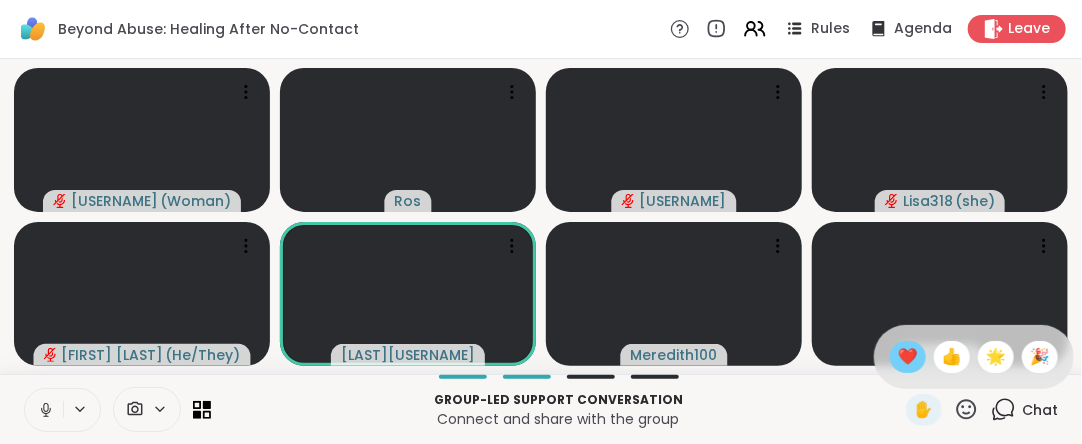 click on "❤️" at bounding box center [908, 357] 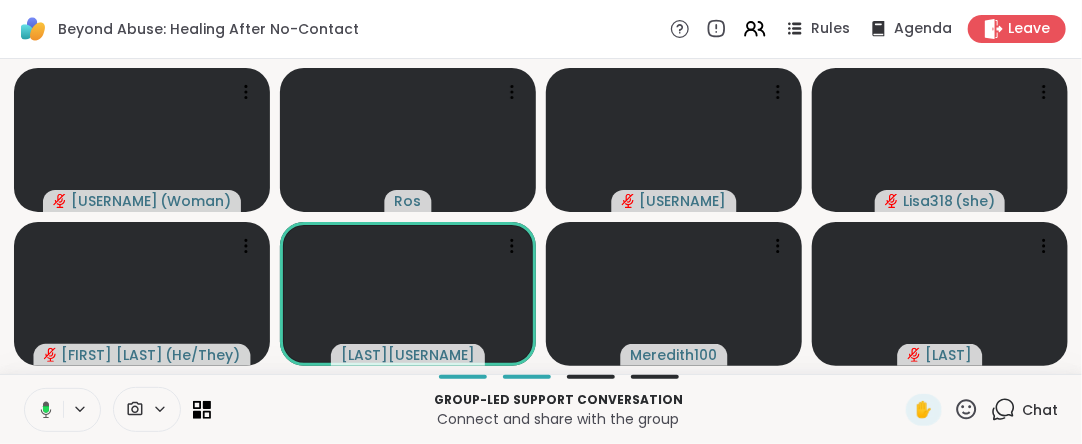 click 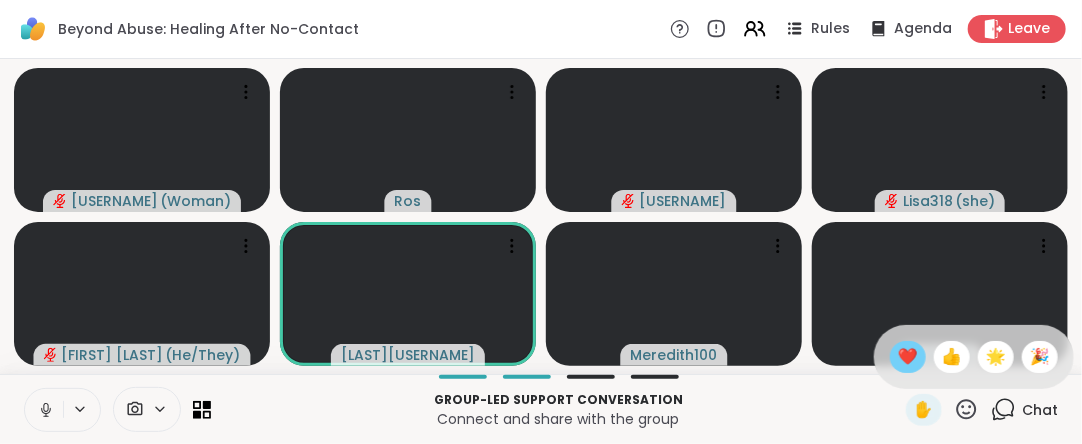 click on "❤️" at bounding box center (908, 357) 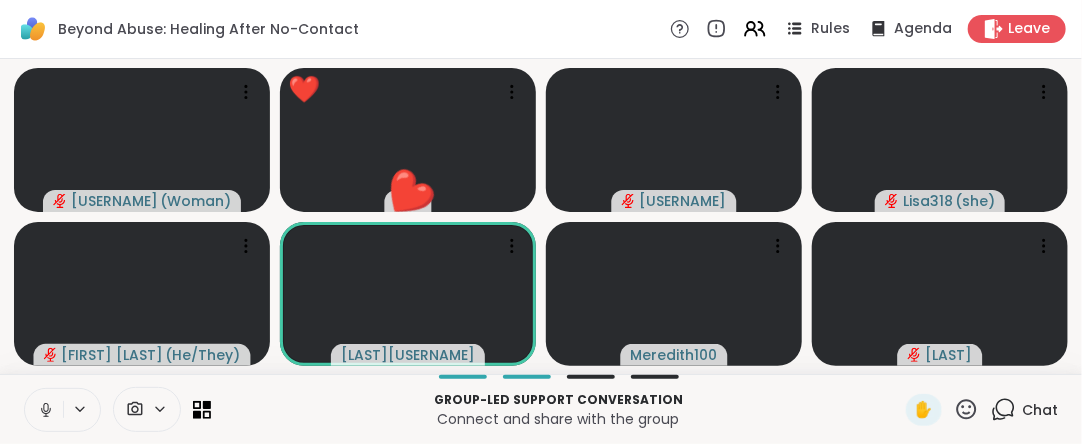 click 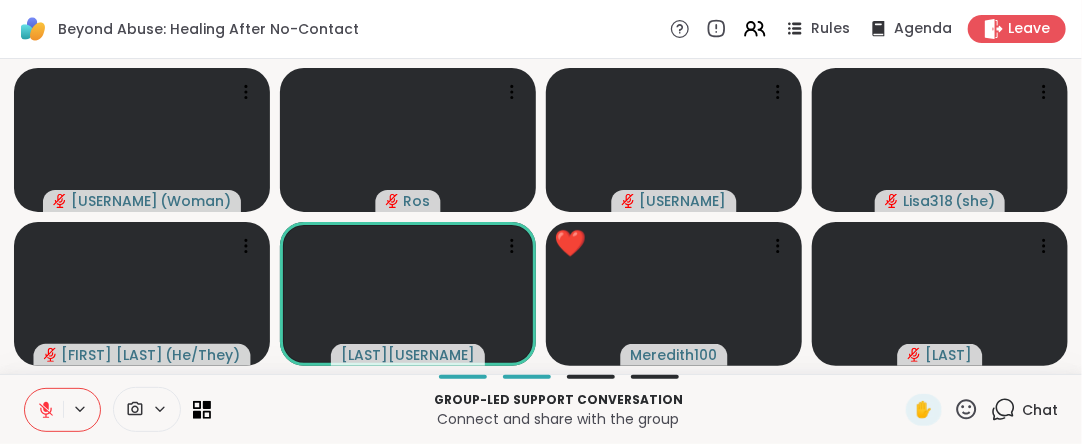 click 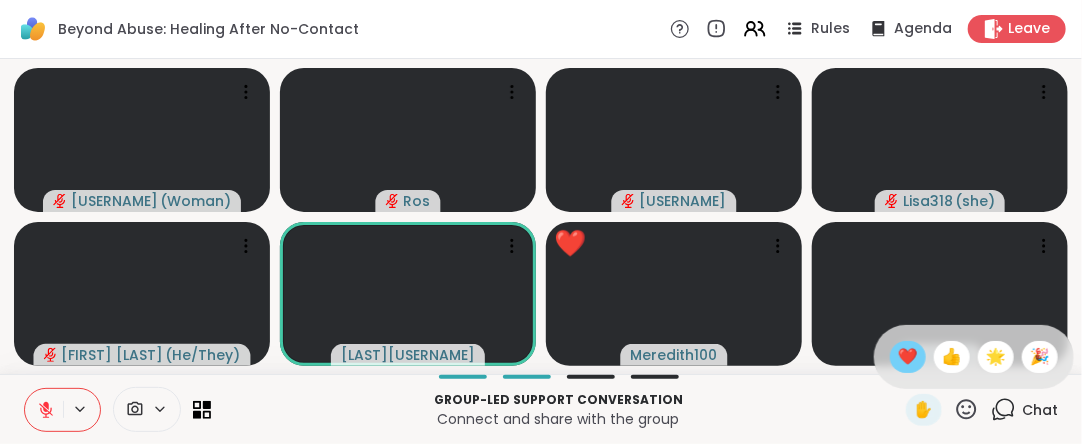 click on "❤️" at bounding box center (908, 357) 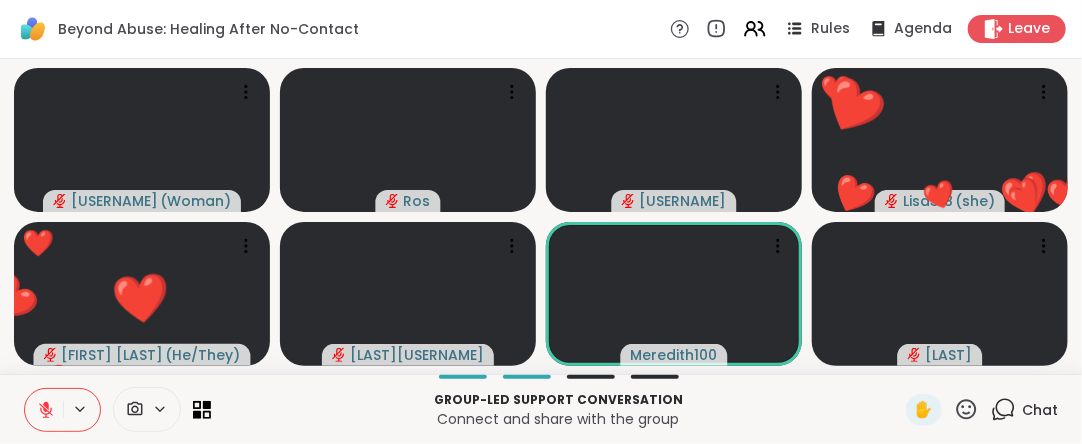 click 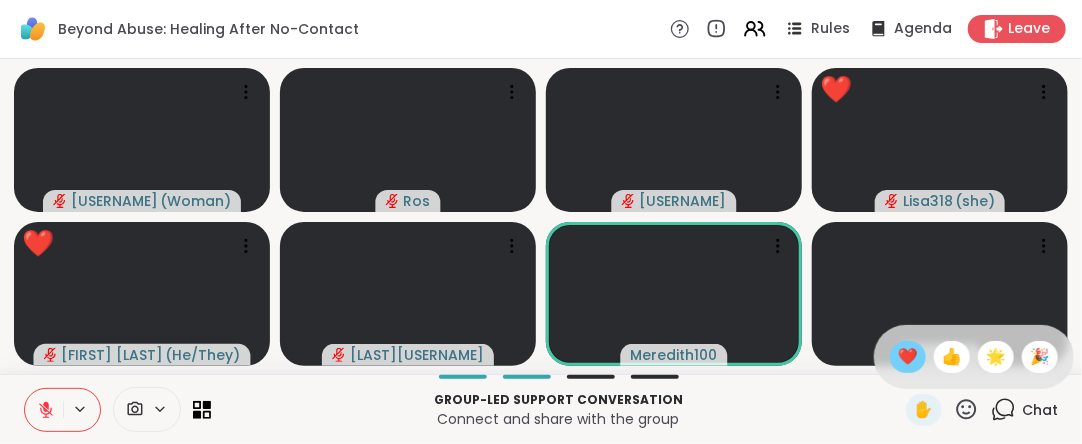 click on "❤️" at bounding box center (908, 357) 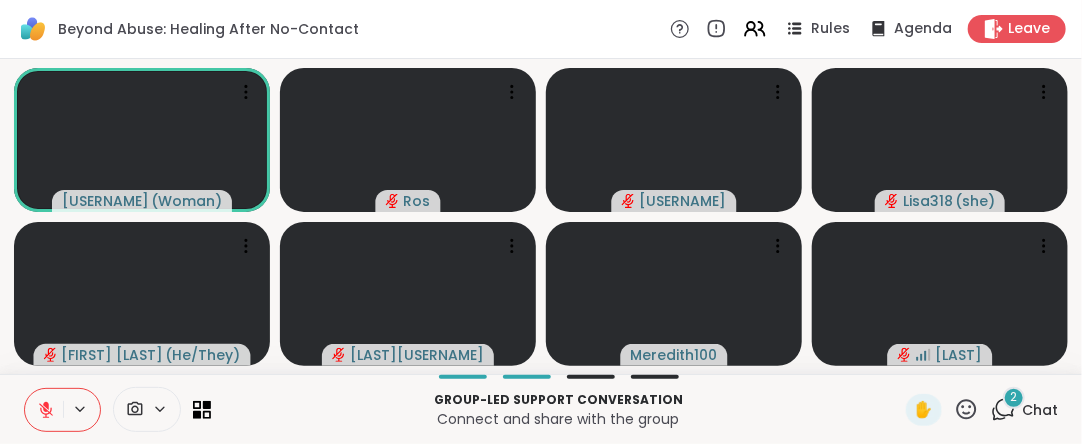 click 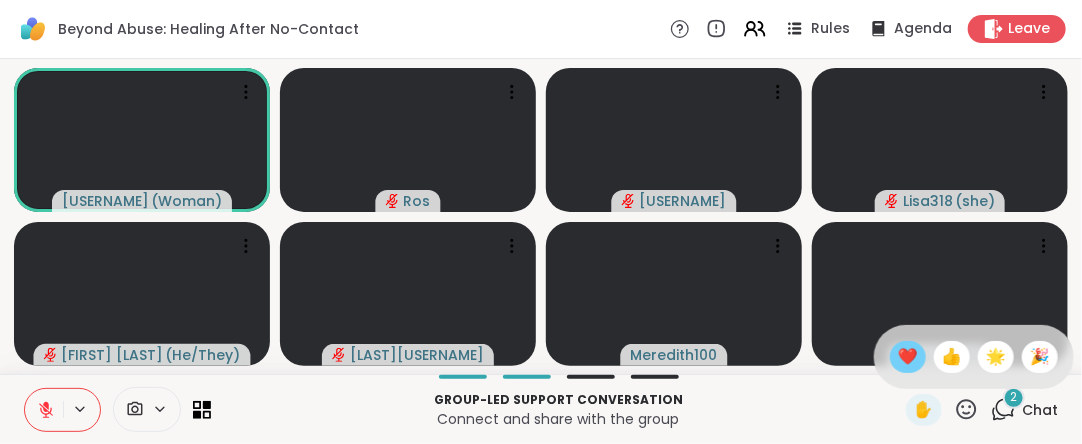 click on "❤️" at bounding box center [908, 357] 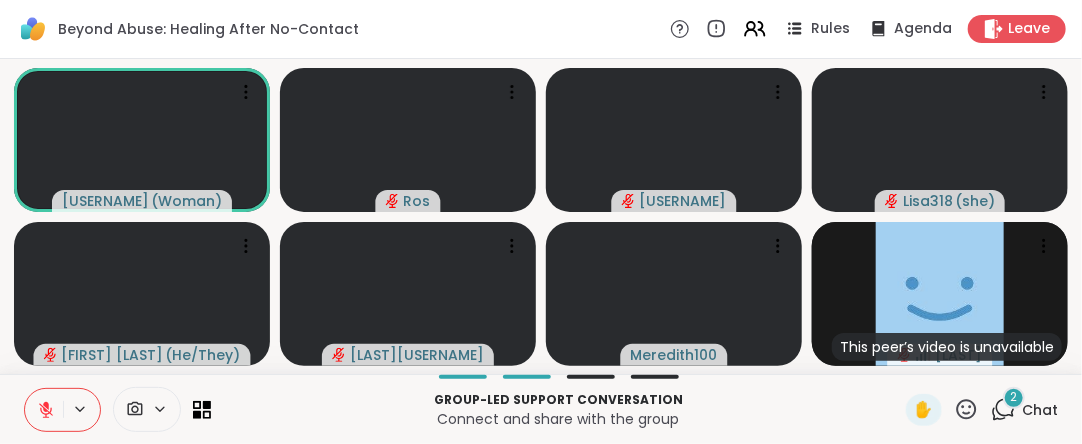 click 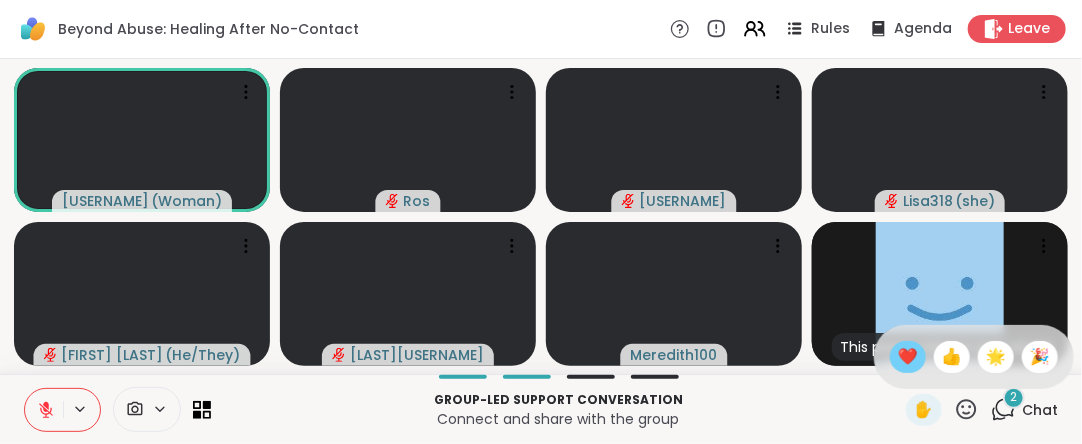 click on "❤️" at bounding box center (908, 357) 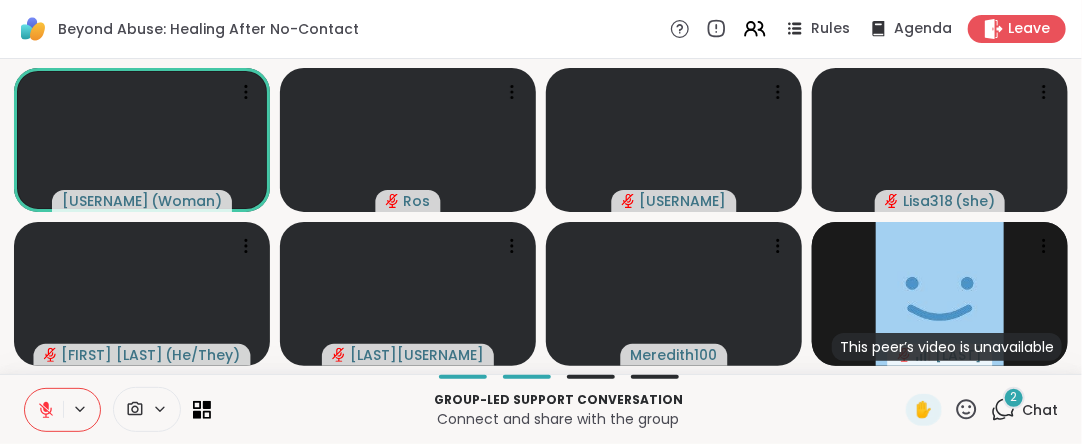 click 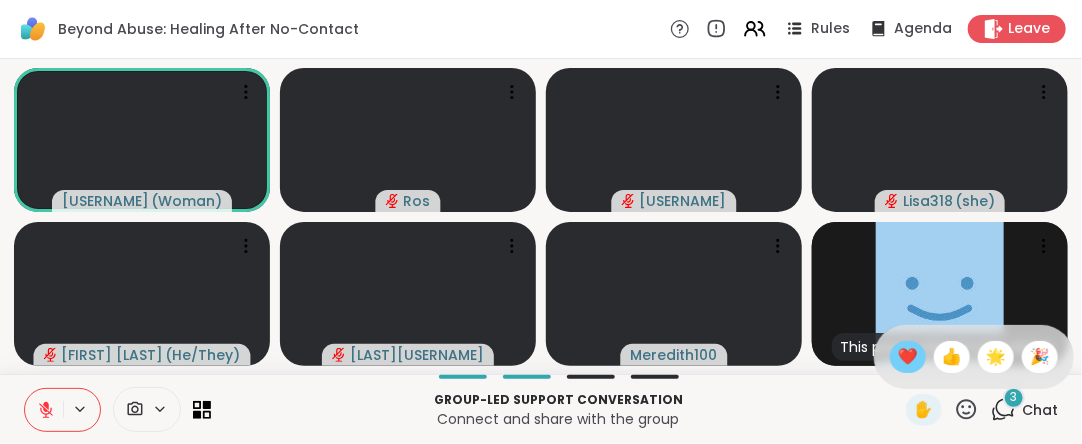 click on "❤️" at bounding box center [908, 357] 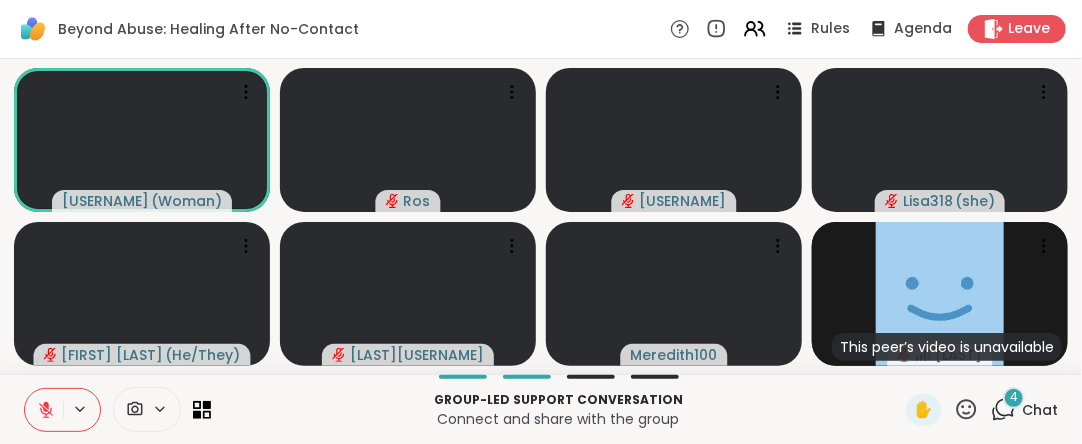 click 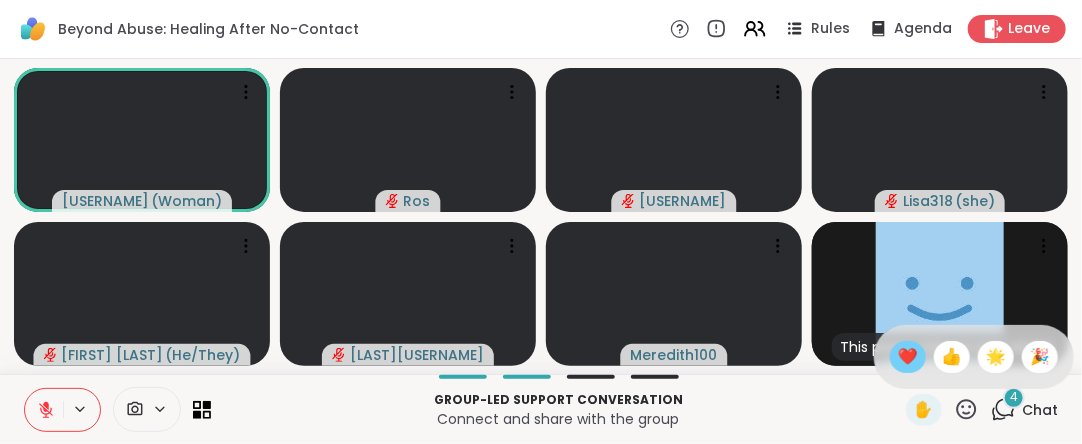 click on "❤️" at bounding box center [908, 357] 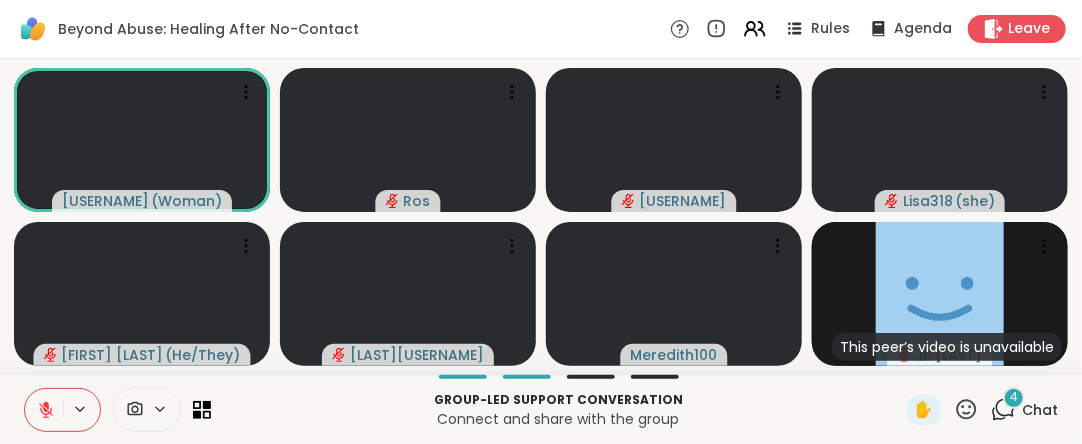 click 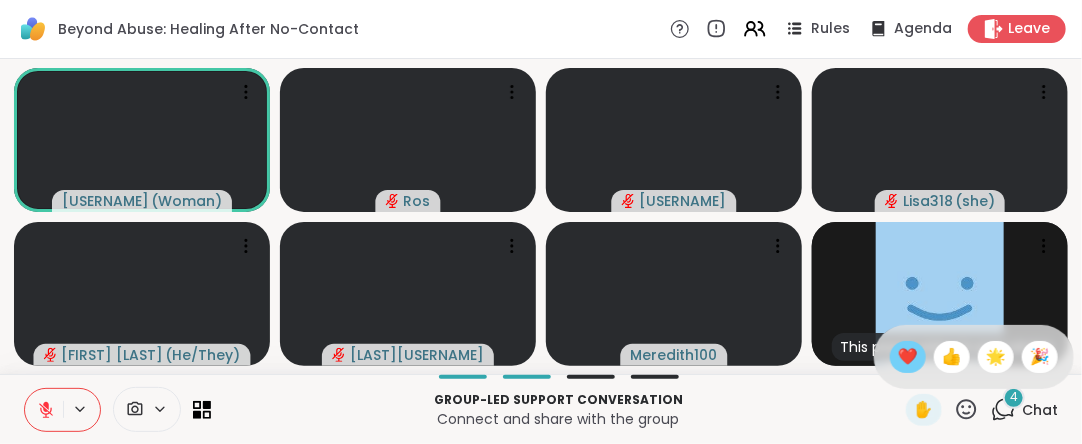 click on "❤️" at bounding box center (908, 357) 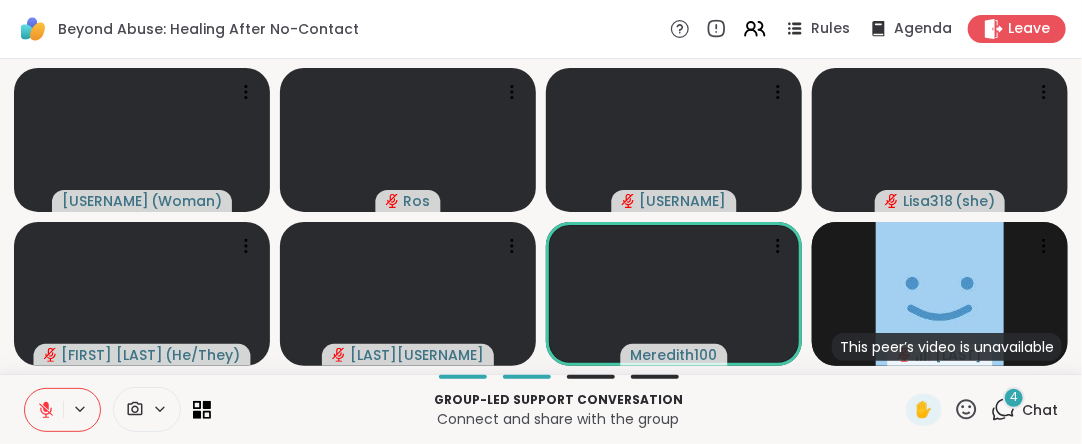 click 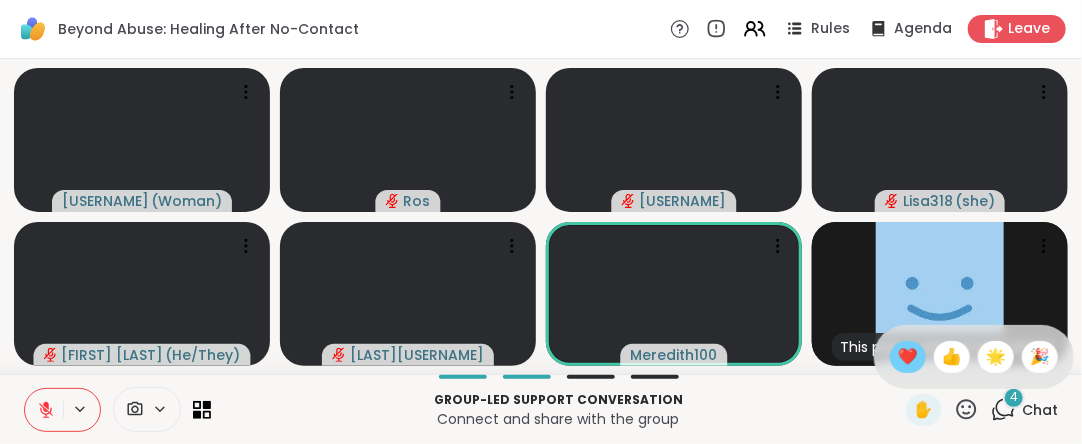 click on "❤️" at bounding box center (908, 357) 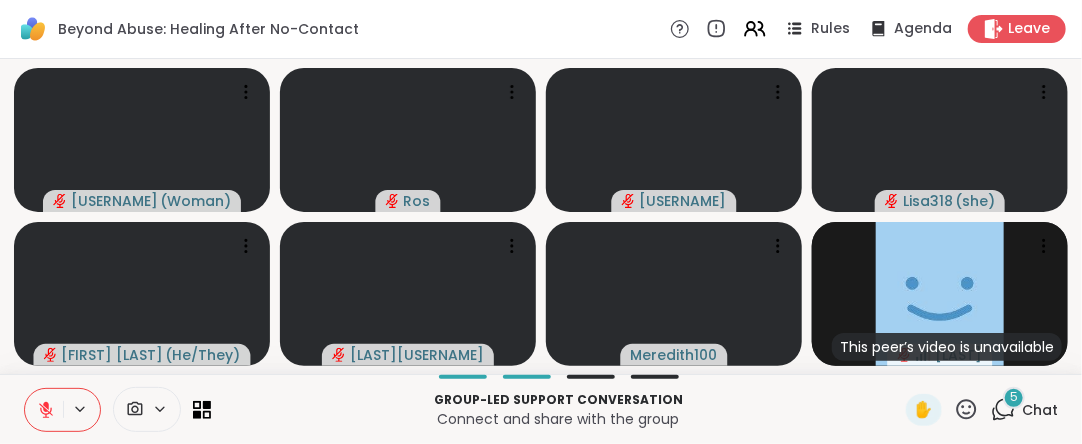 click 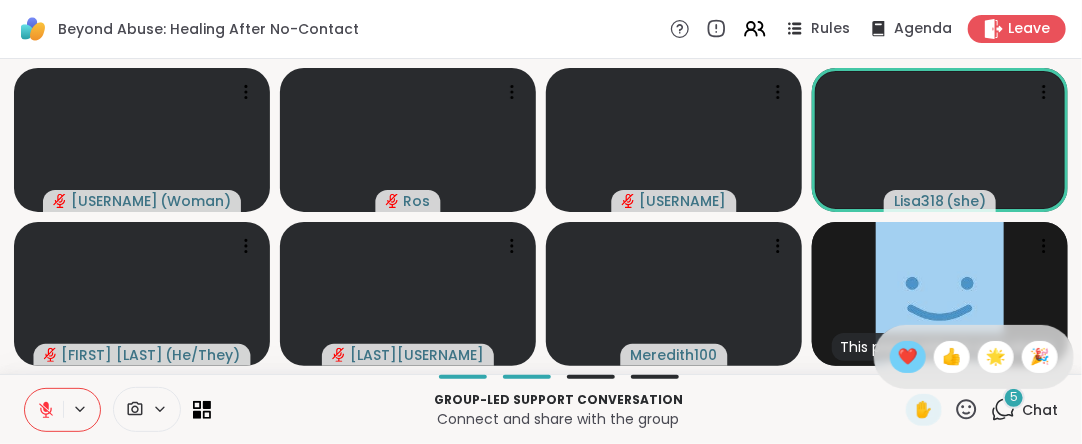 click on "❤️" at bounding box center (908, 357) 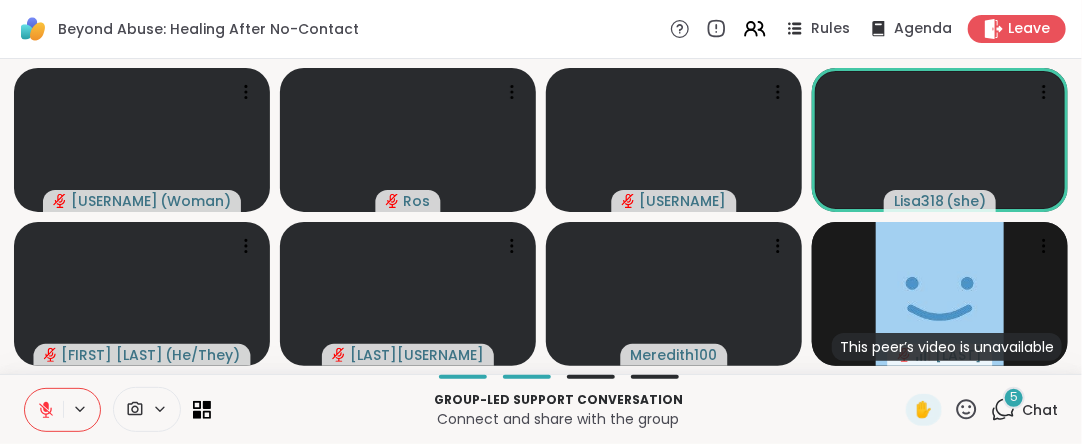click 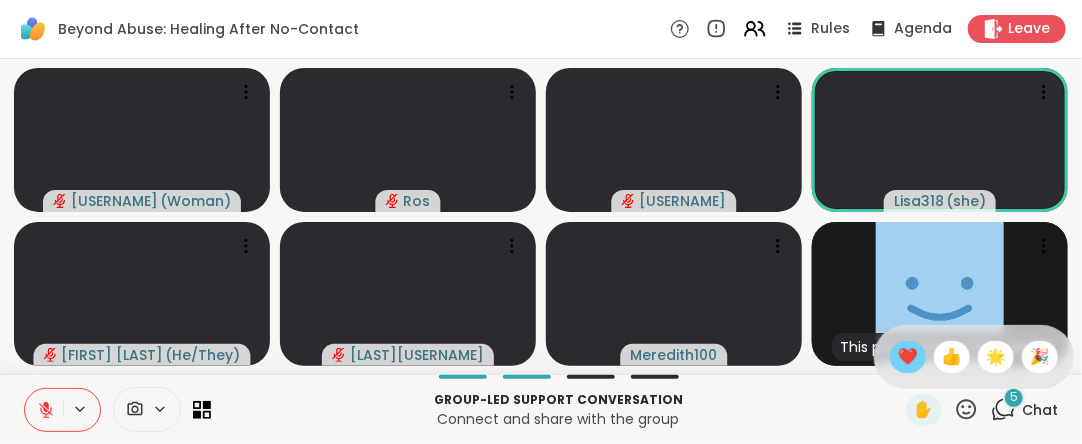 click on "❤️" at bounding box center (908, 357) 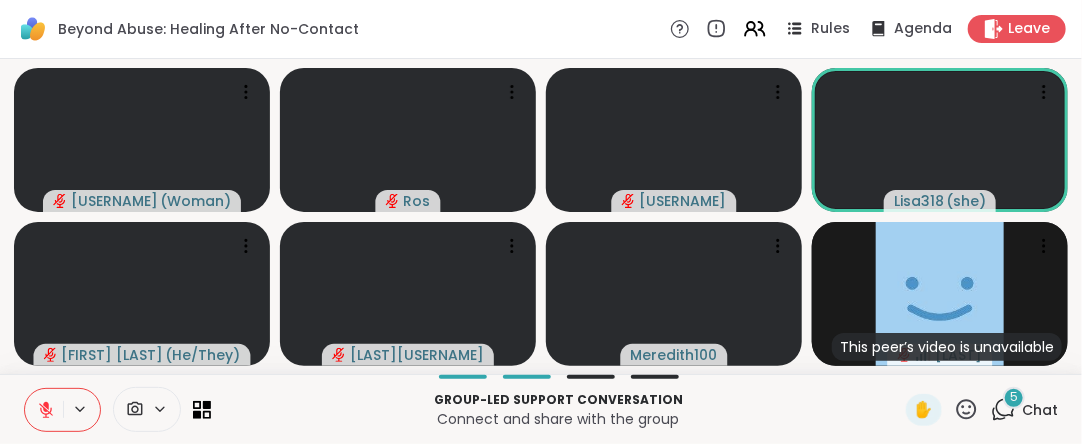 click 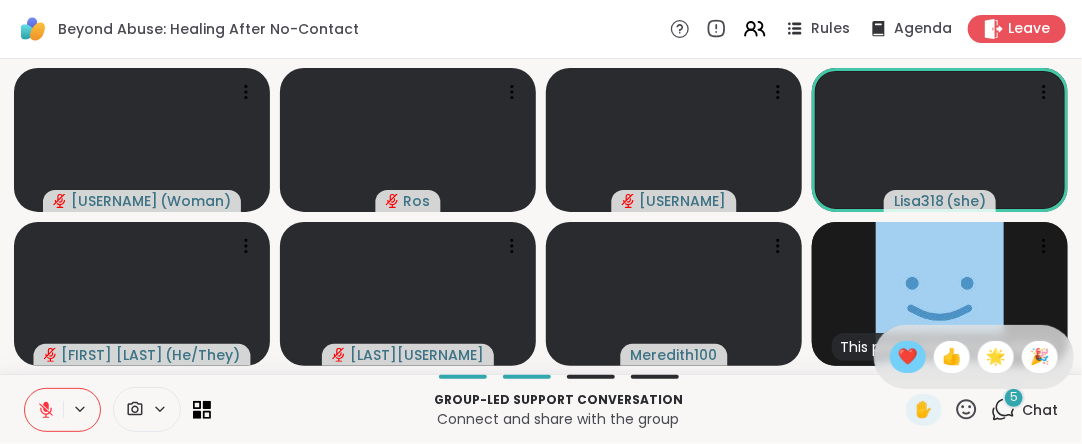 click on "❤️" at bounding box center (908, 357) 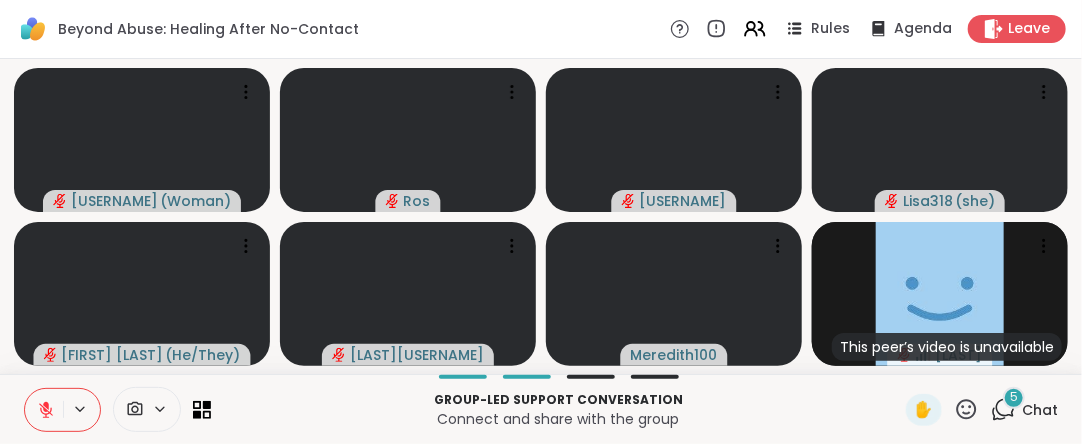 click 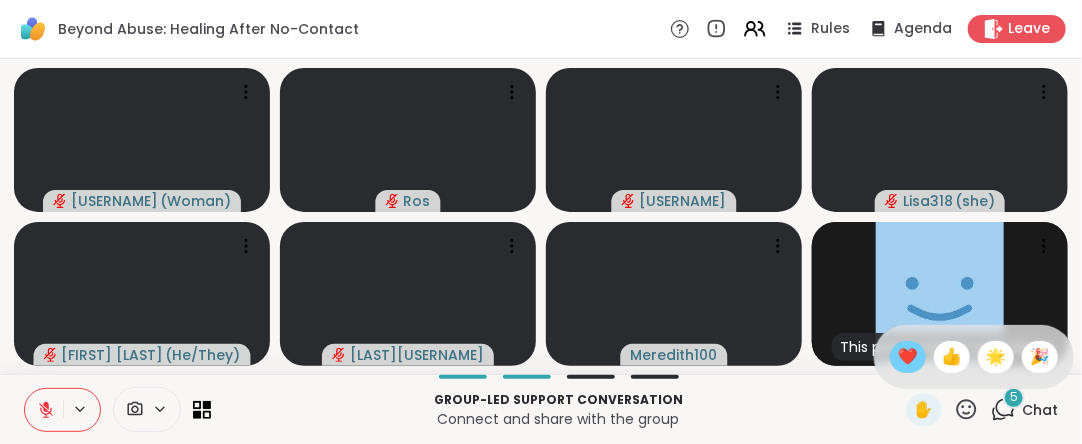 click on "❤️" at bounding box center [908, 357] 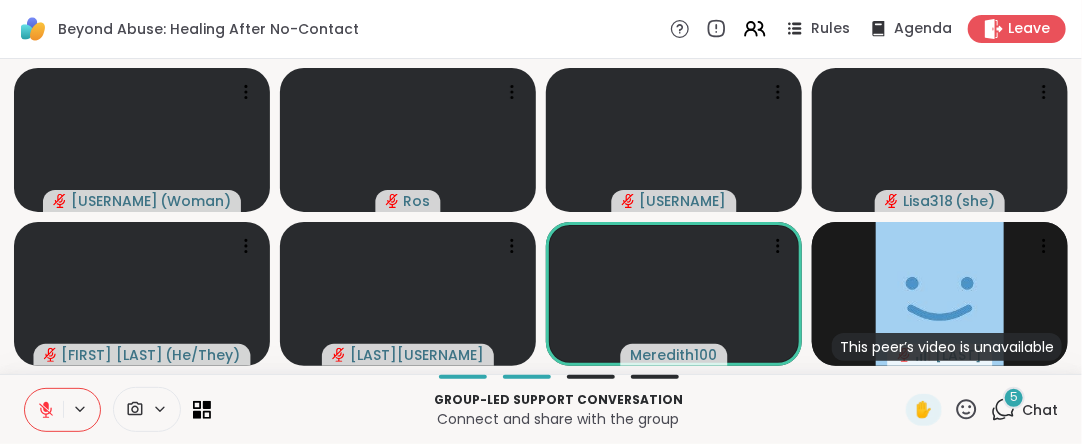 click 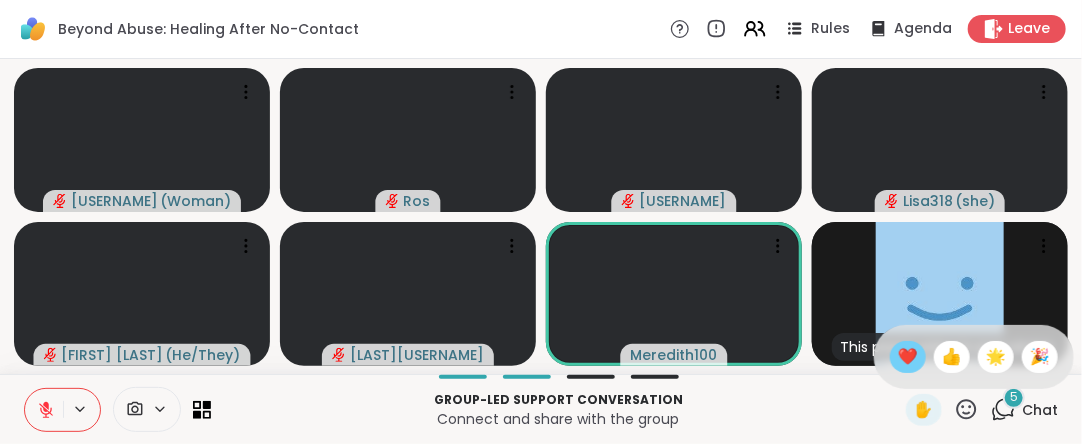 click on "❤️" at bounding box center (908, 357) 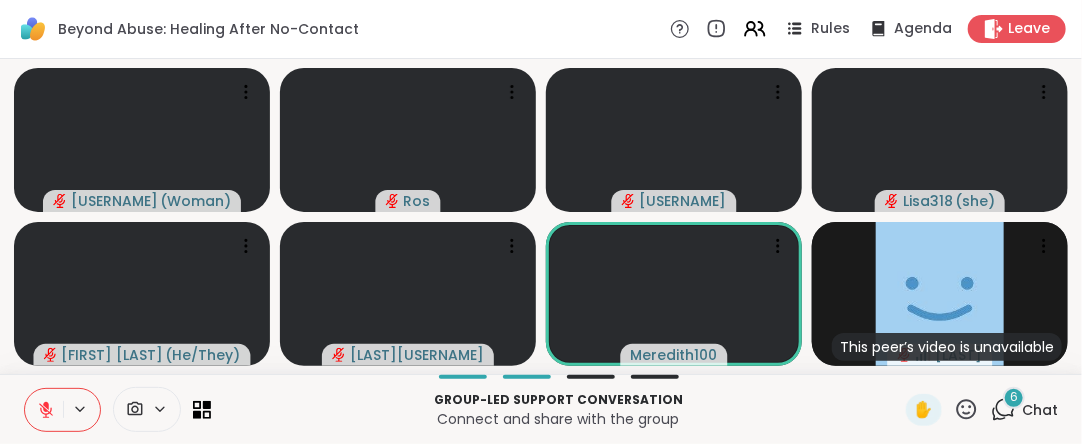 click 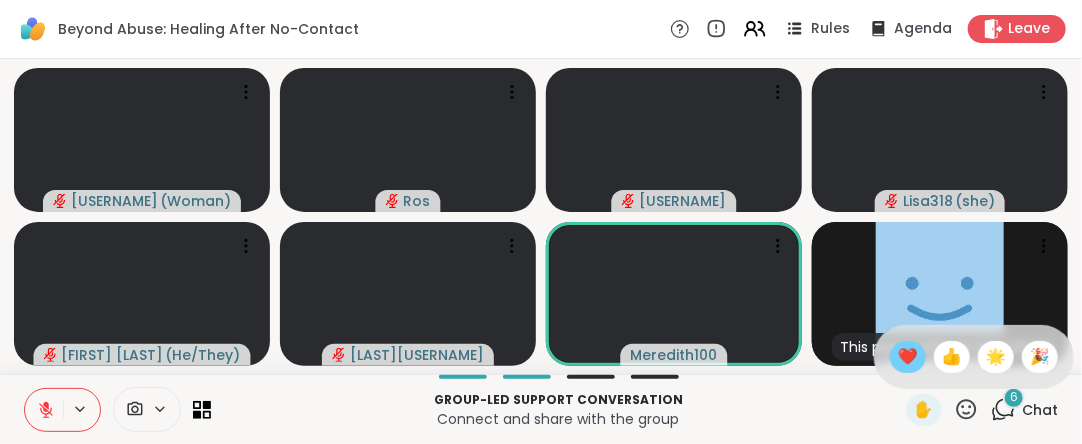 click on "❤️" at bounding box center (908, 357) 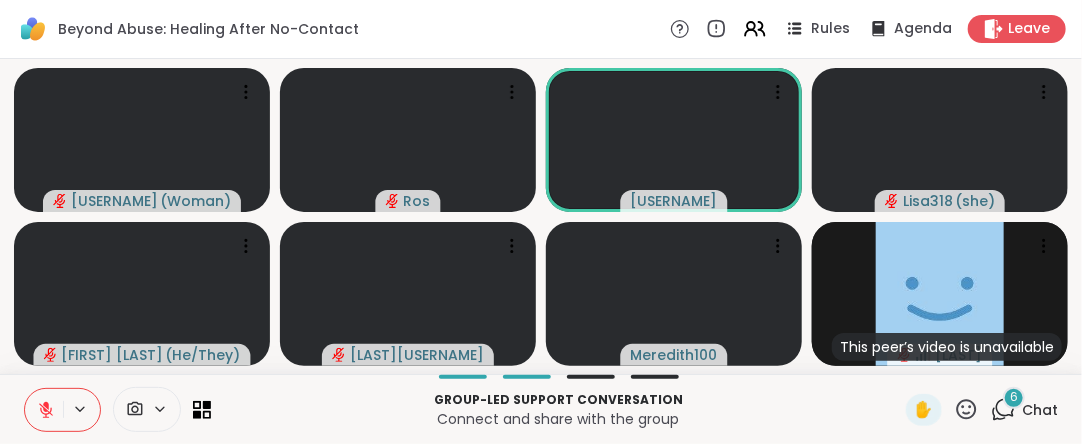 click 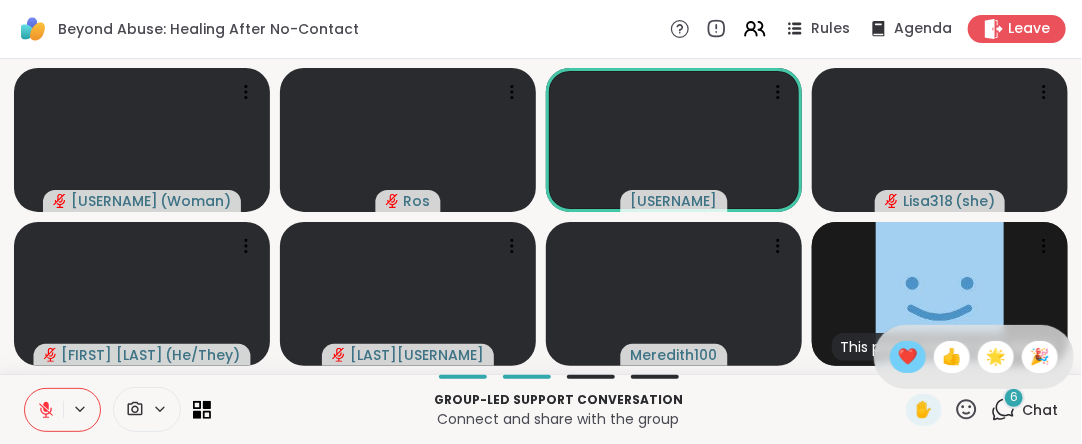 click on "❤️" at bounding box center (908, 357) 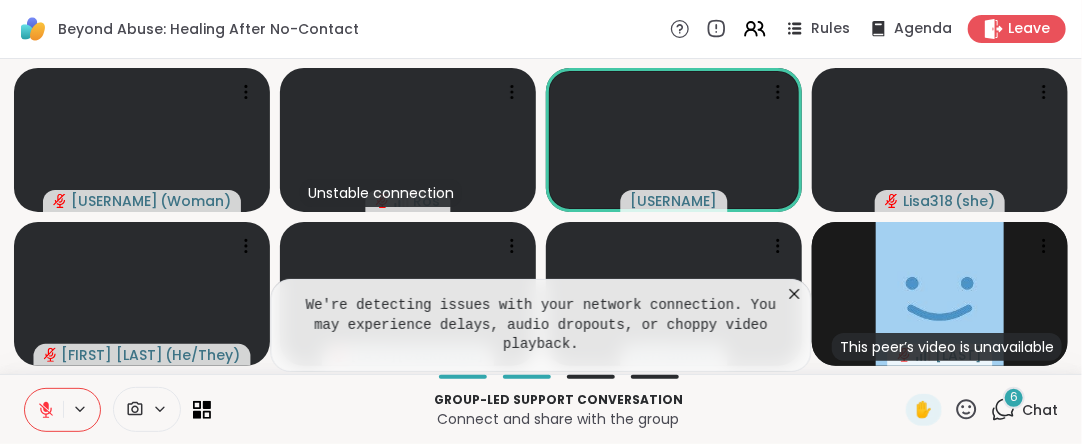 click 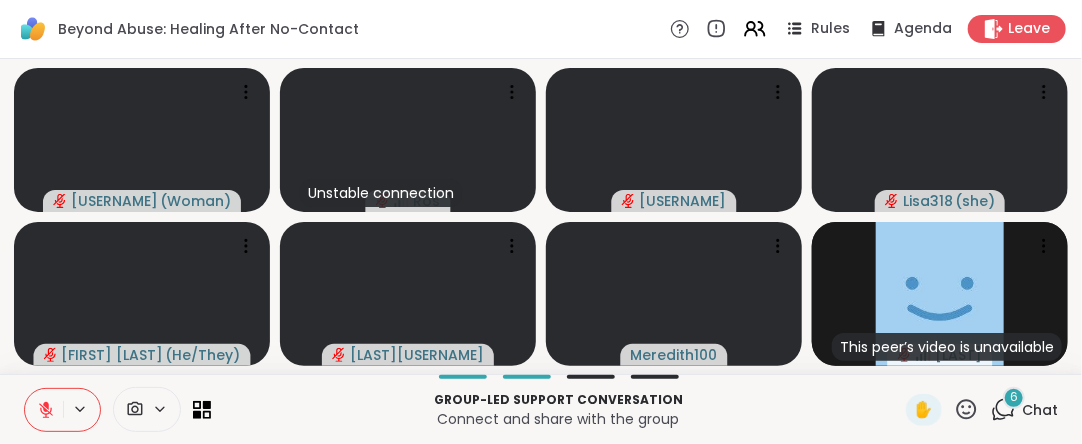 click 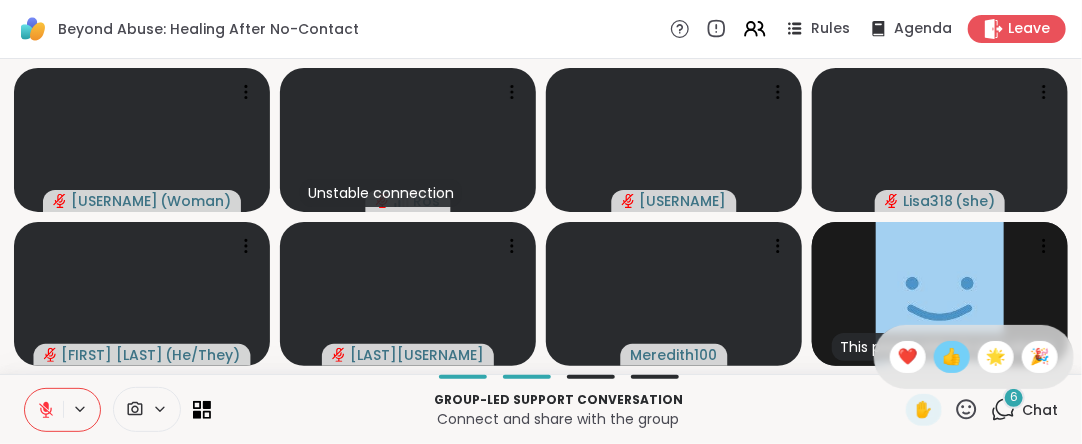 click on "👍" at bounding box center (952, 357) 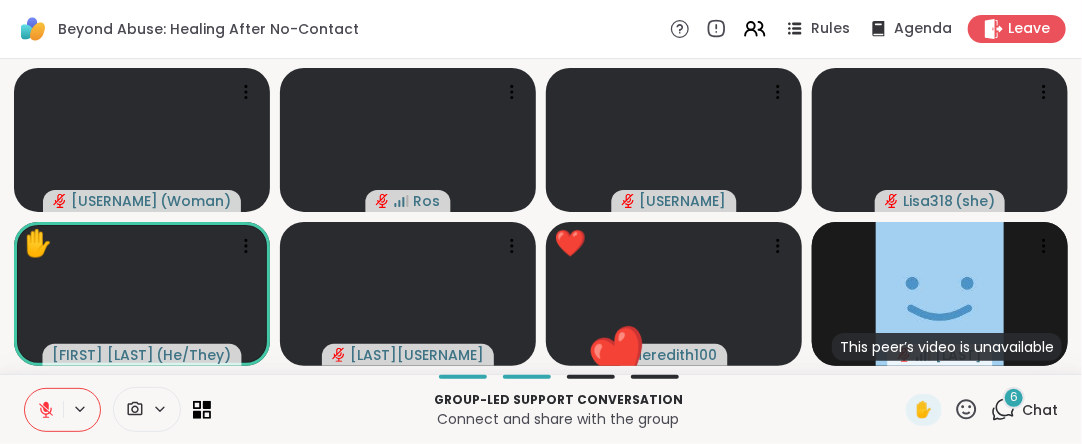 click 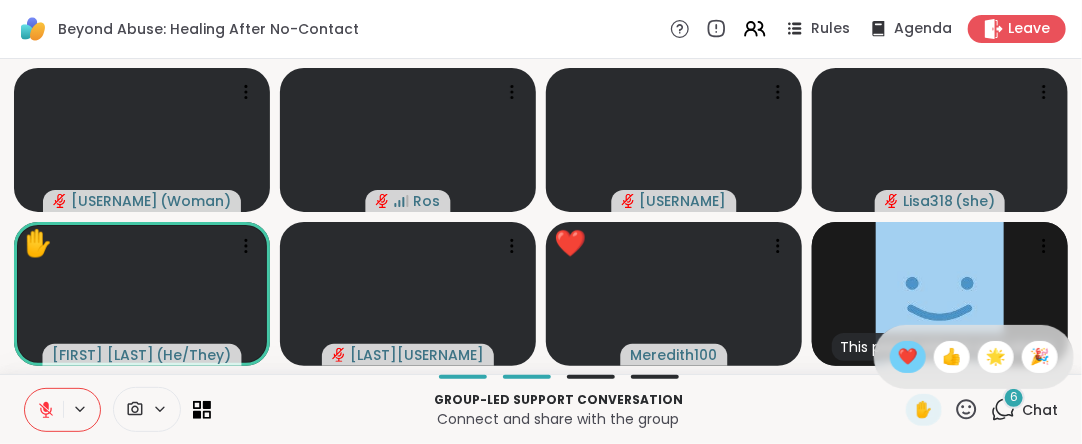 click on "❤️" at bounding box center [908, 357] 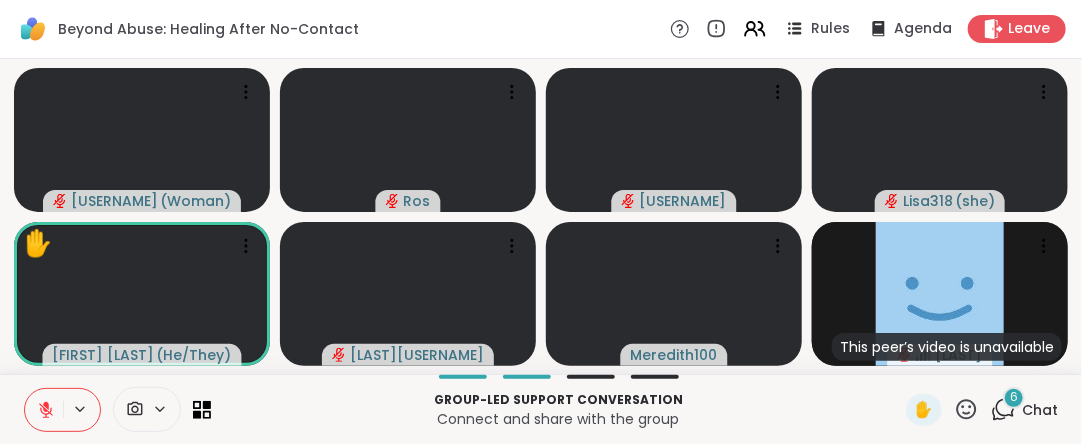 click 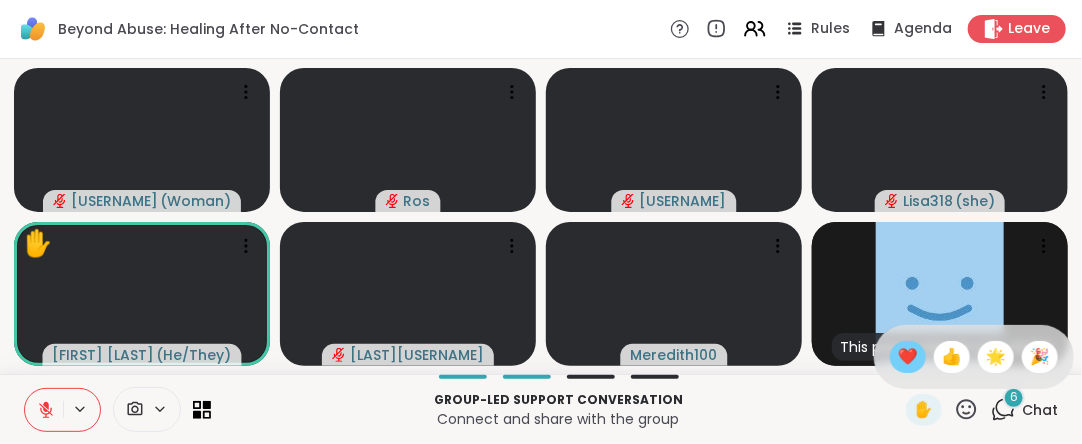 click on "❤️" at bounding box center (908, 357) 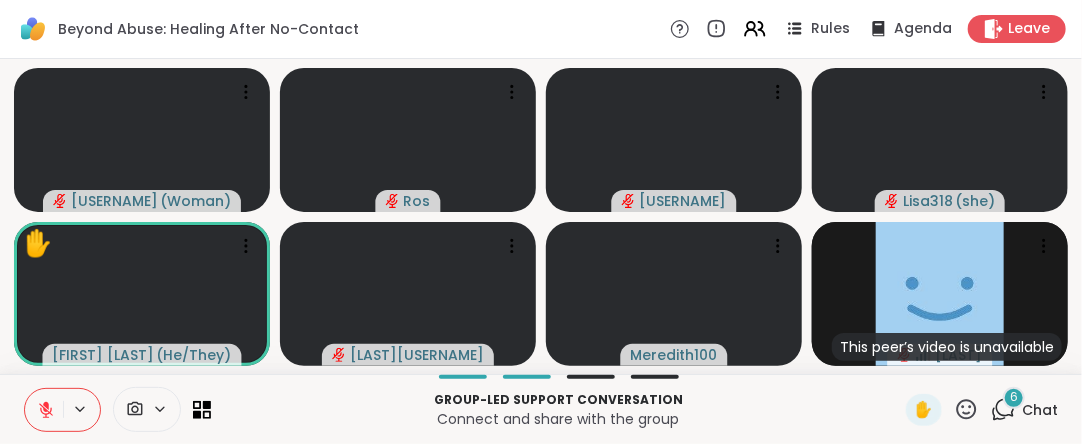 click 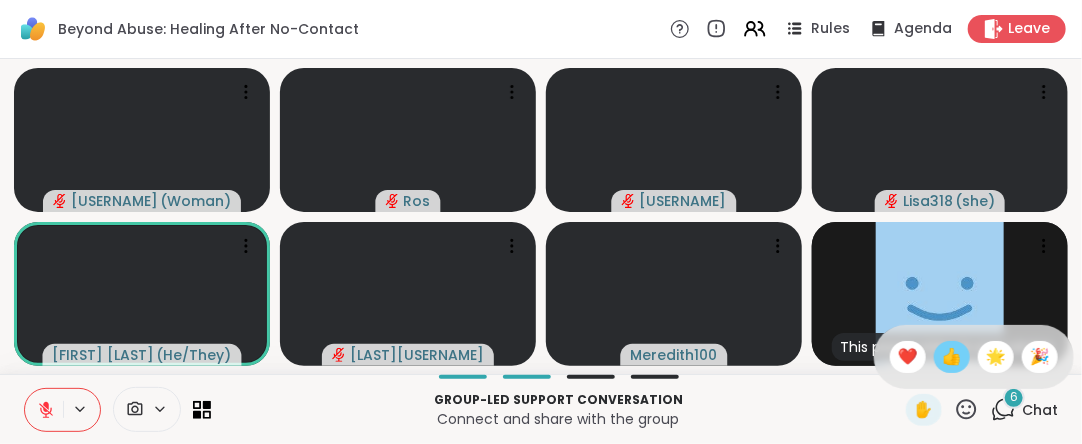click on "👍" at bounding box center [952, 357] 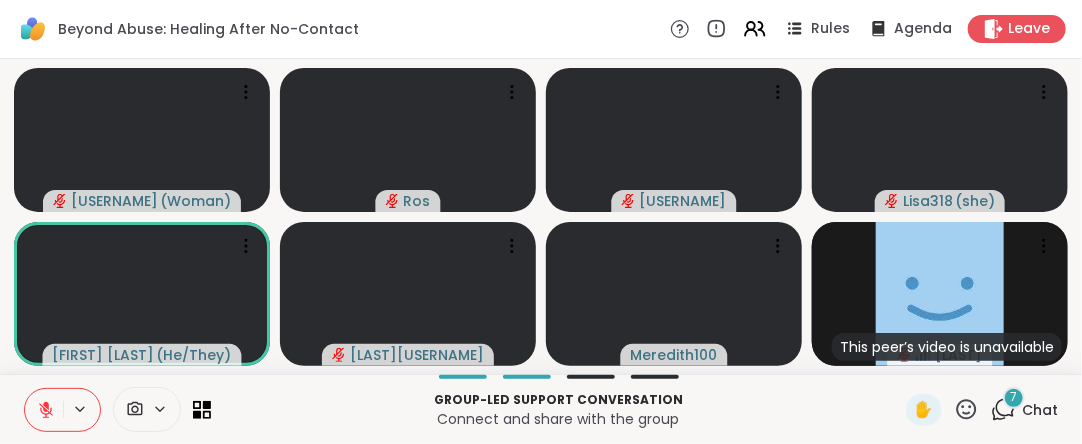 click 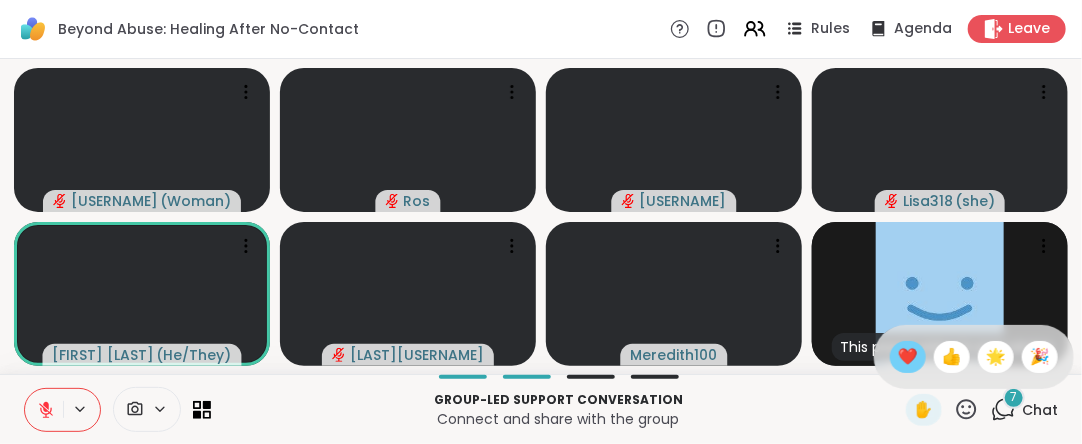 click on "❤️" at bounding box center [908, 357] 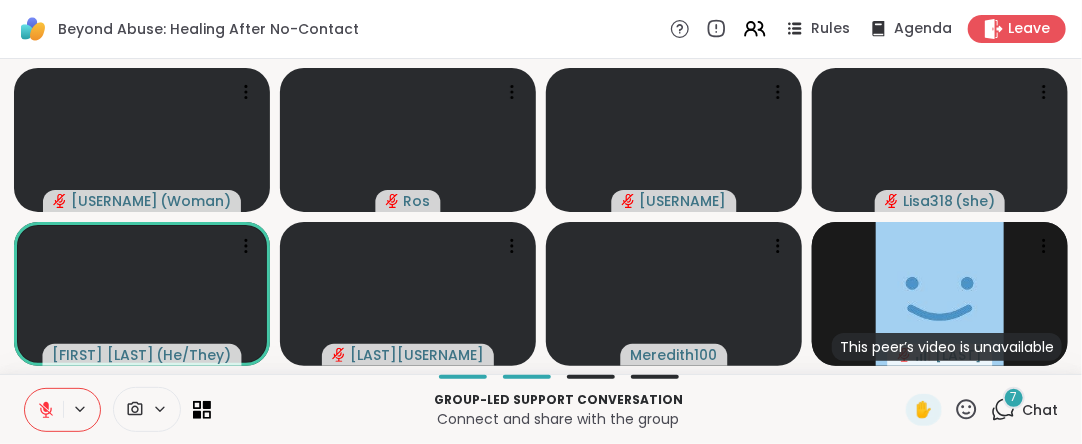 click 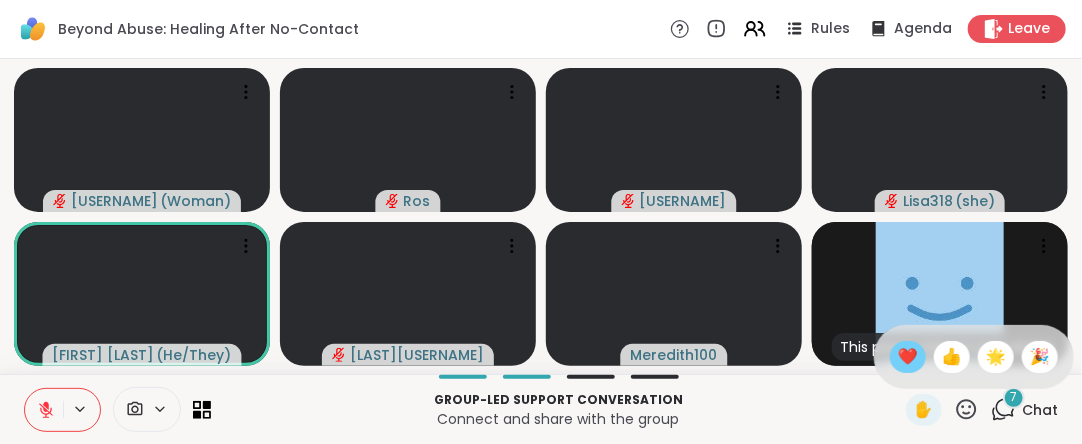 click on "❤️" at bounding box center (908, 357) 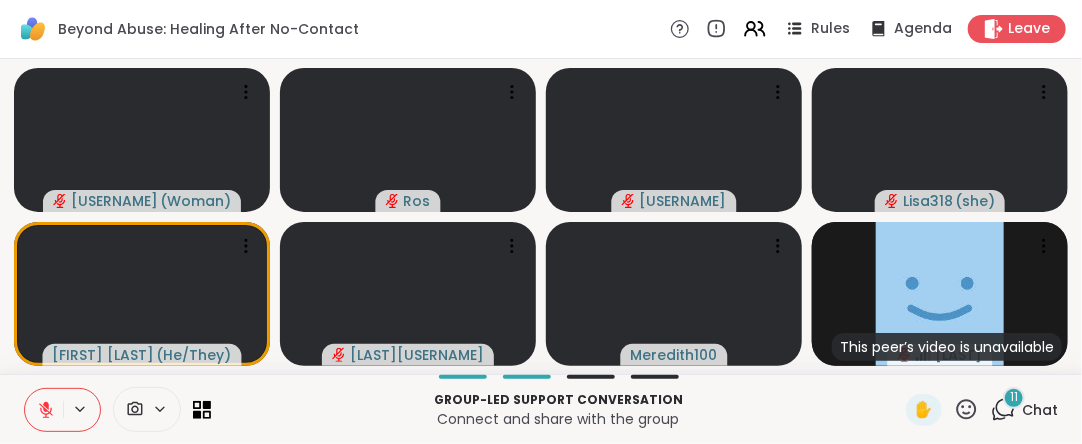 click 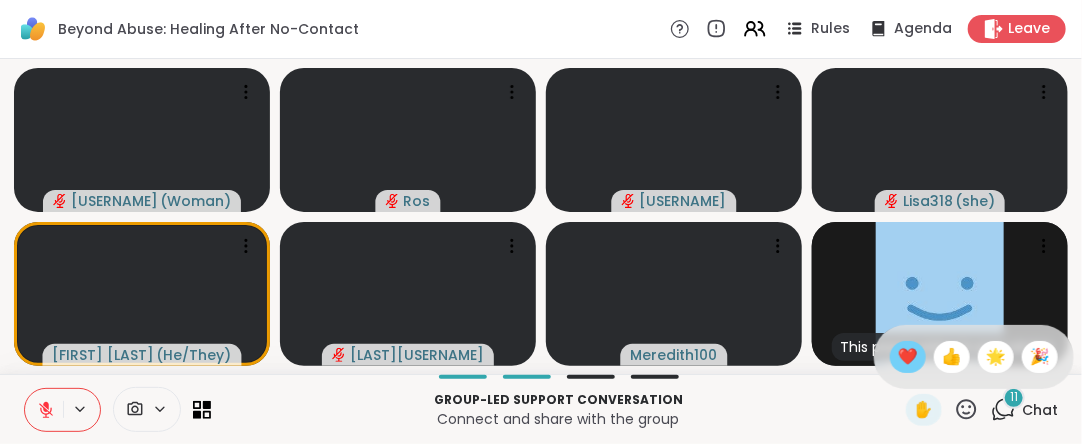 click on "❤️" at bounding box center [908, 357] 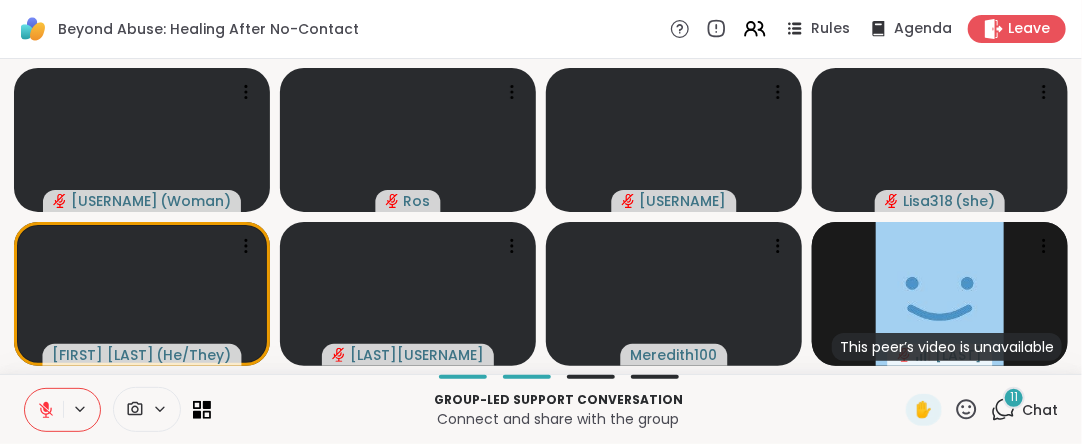 click 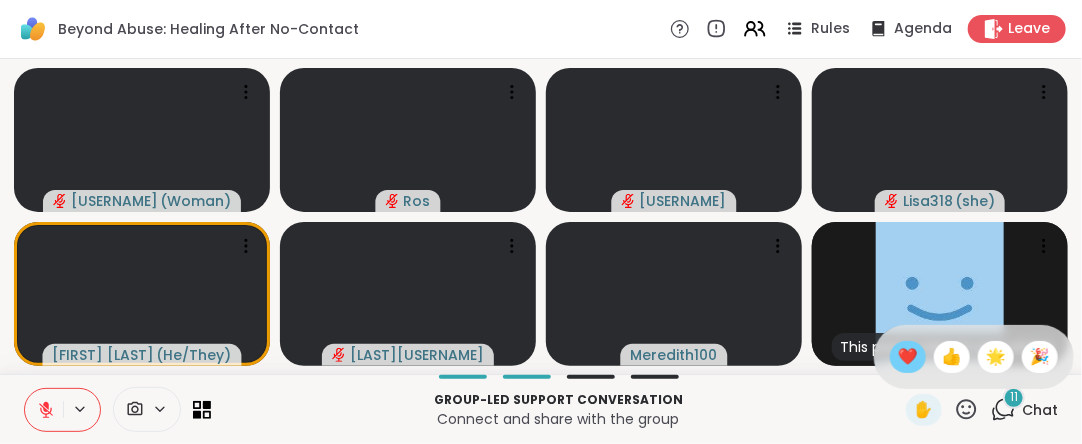 click on "❤️" at bounding box center [908, 357] 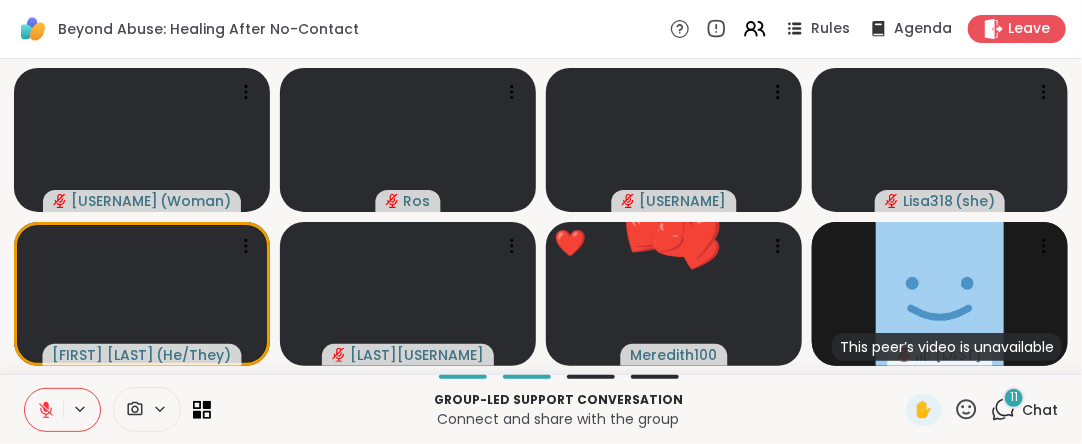 click 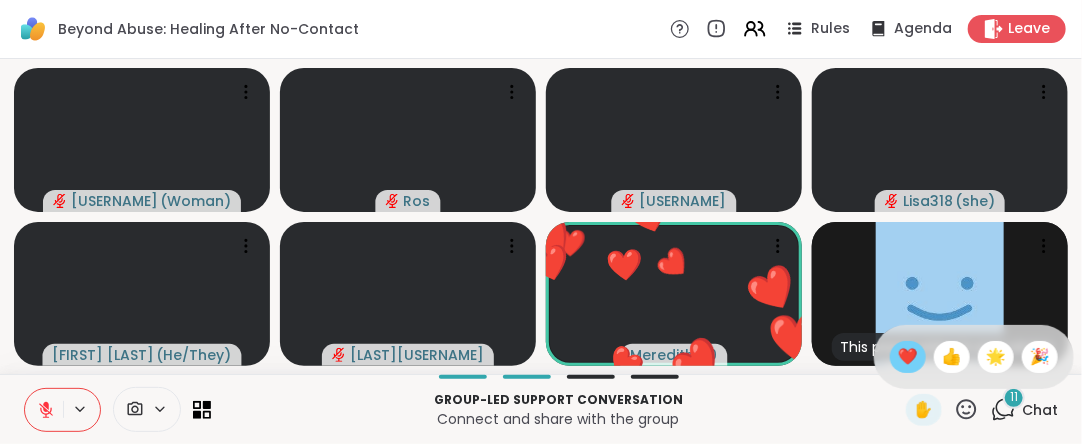 click on "❤️" at bounding box center [908, 357] 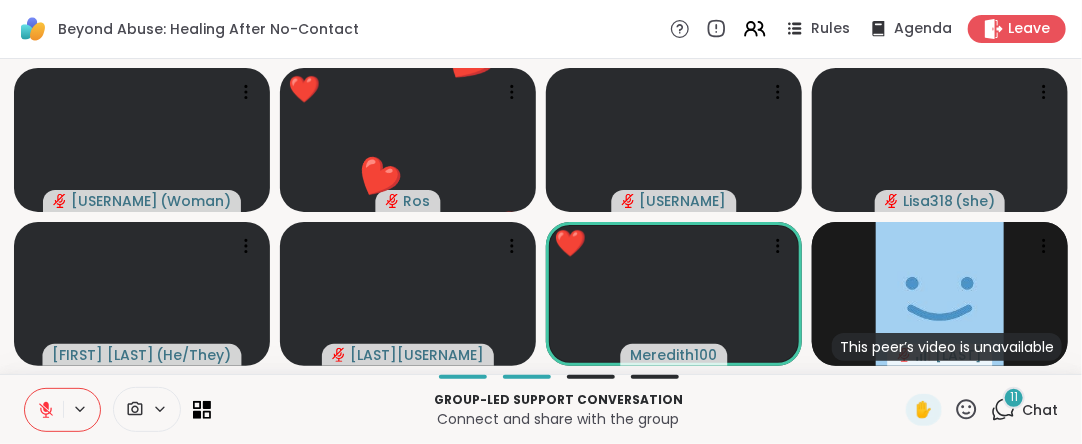 click 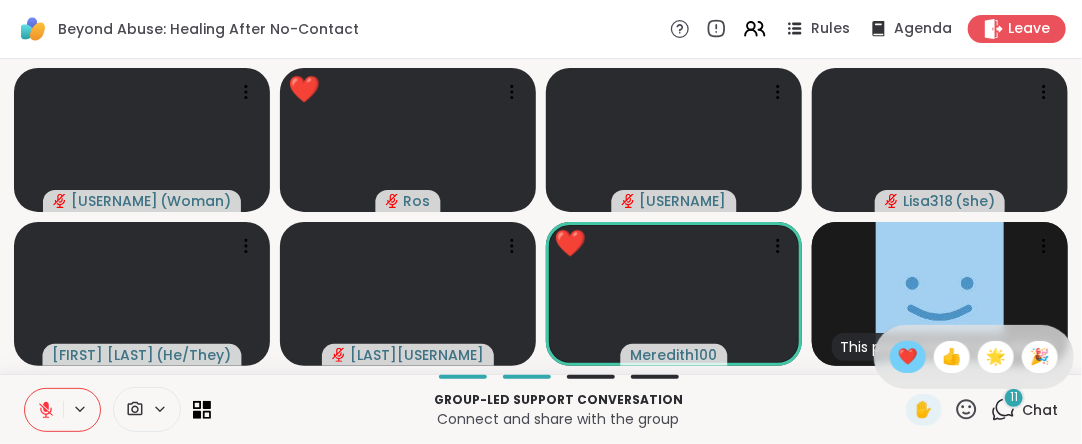 click on "❤️" at bounding box center (908, 357) 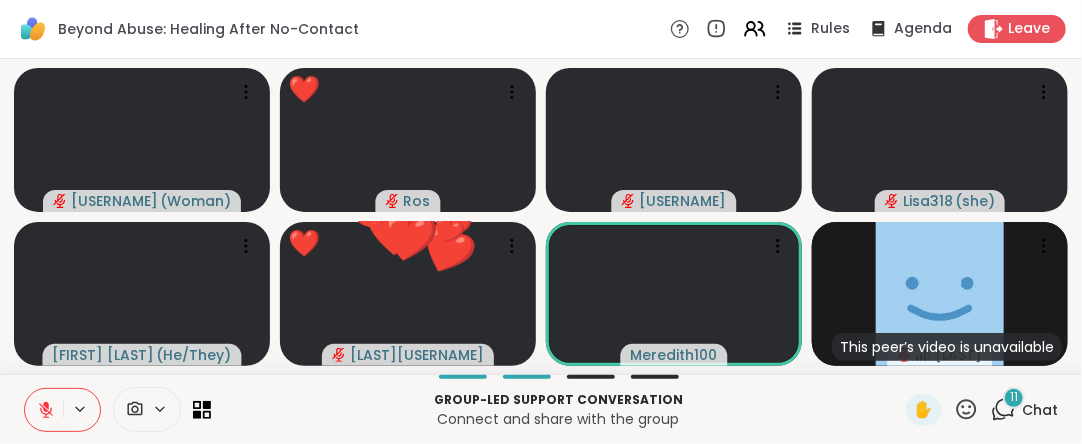 click 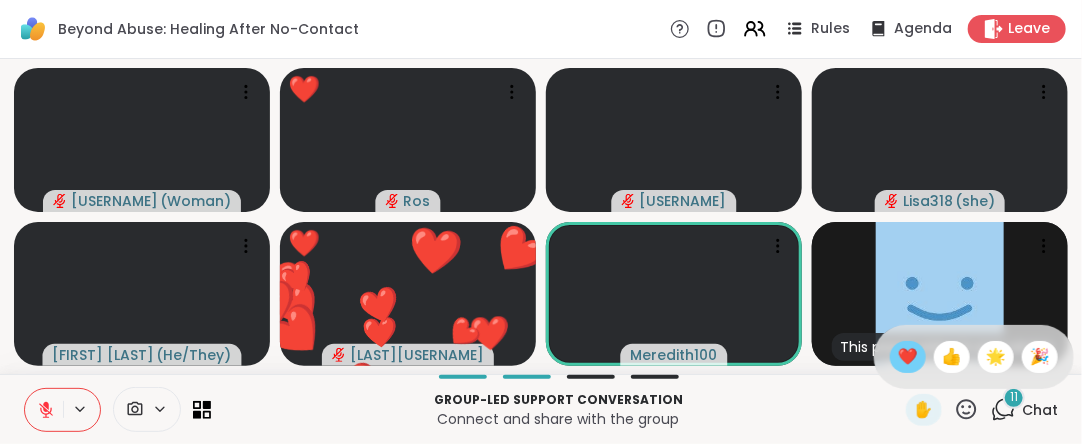 click on "❤️" at bounding box center (908, 357) 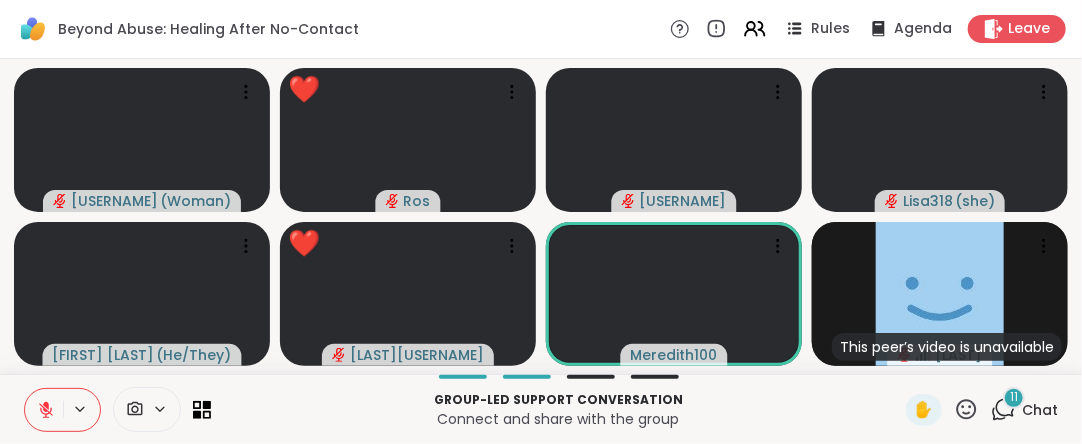 click 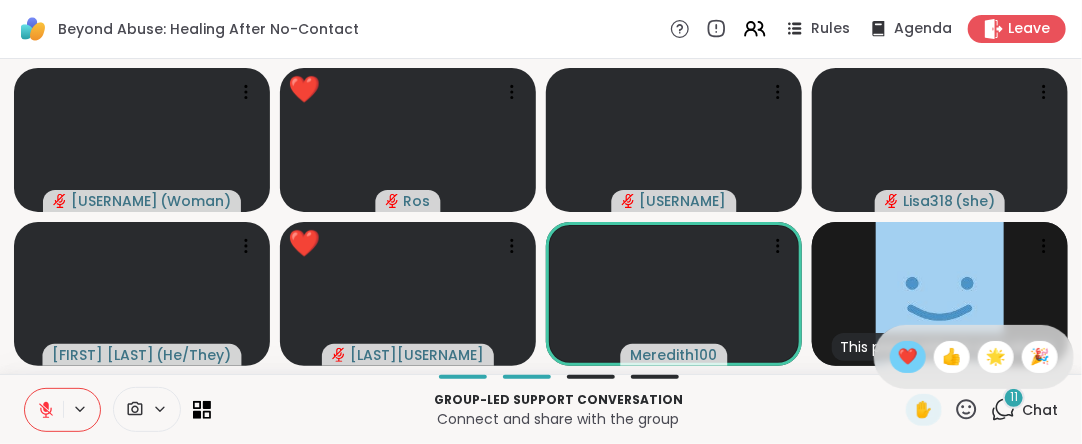 click on "❤️" at bounding box center [908, 357] 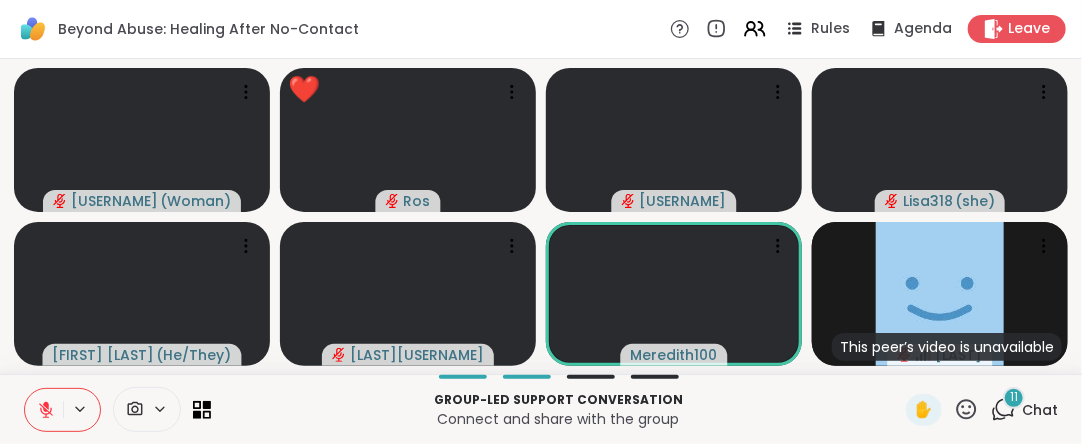 click 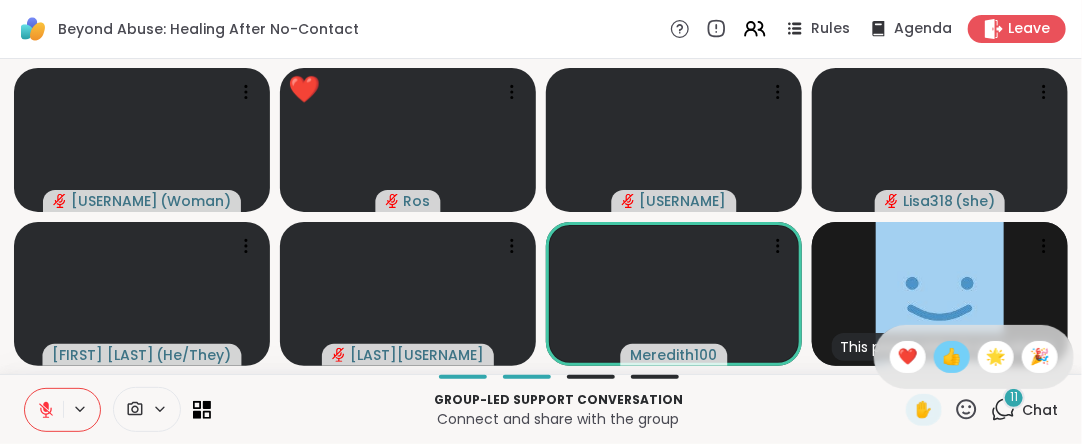 click on "👍" at bounding box center [952, 357] 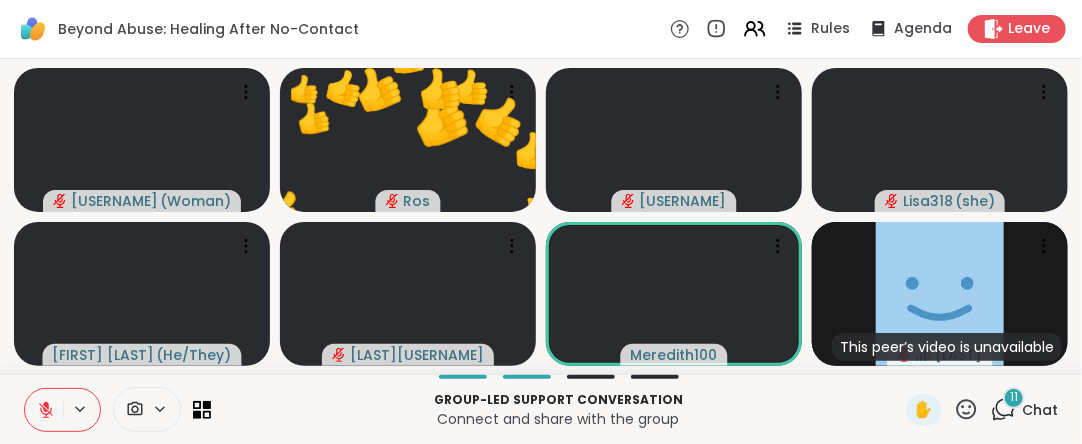 click 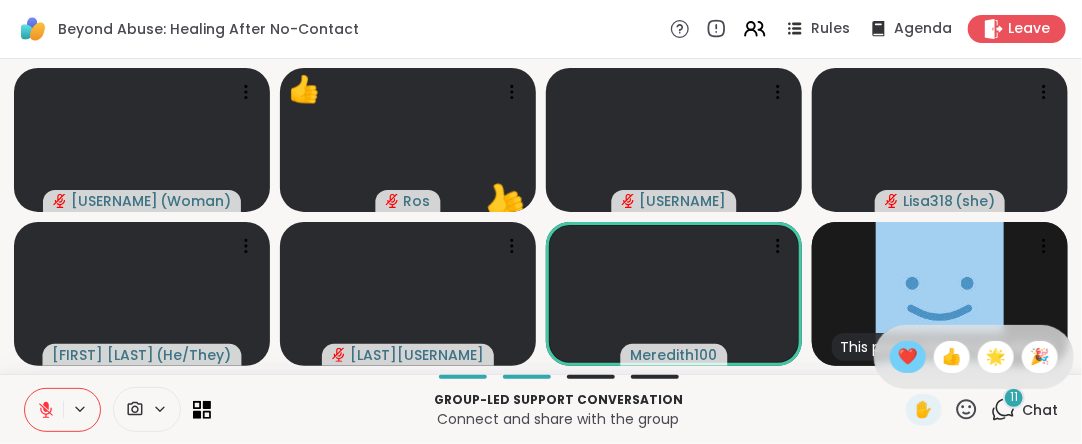 click on "❤️" at bounding box center (908, 357) 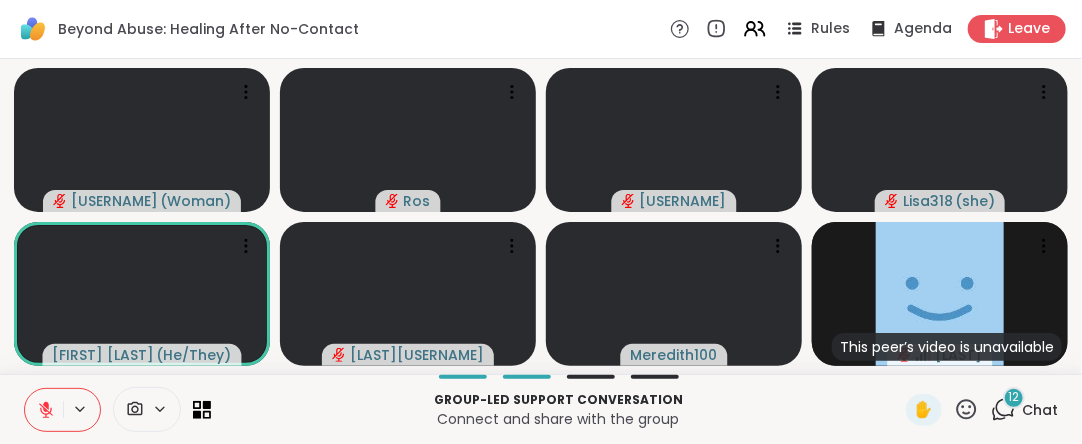 click 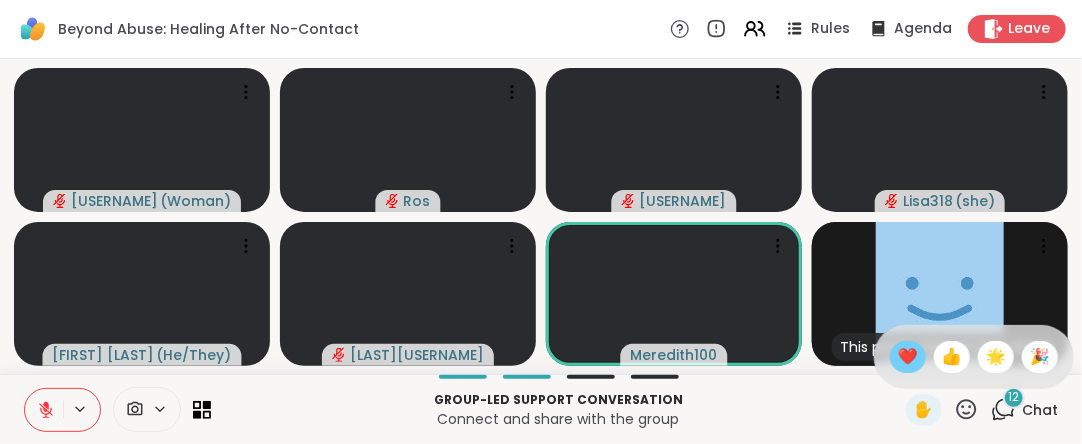 click on "❤️" at bounding box center (908, 357) 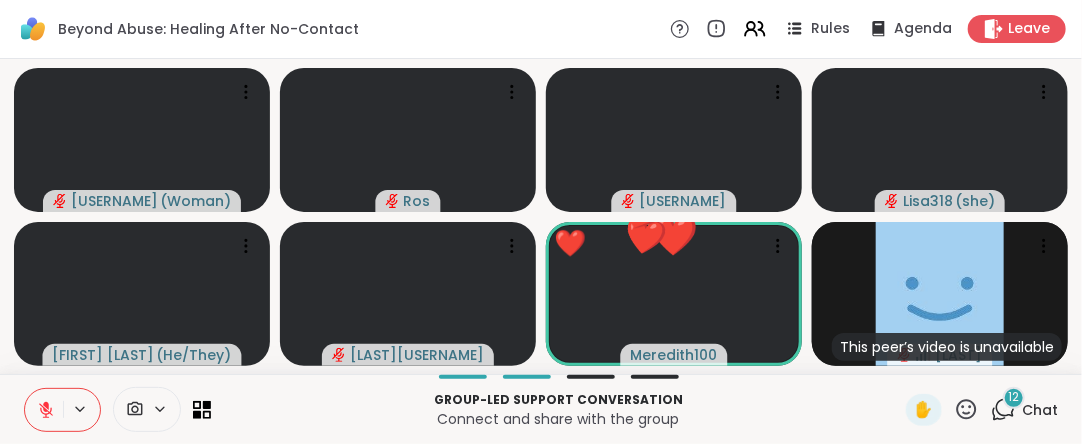 click 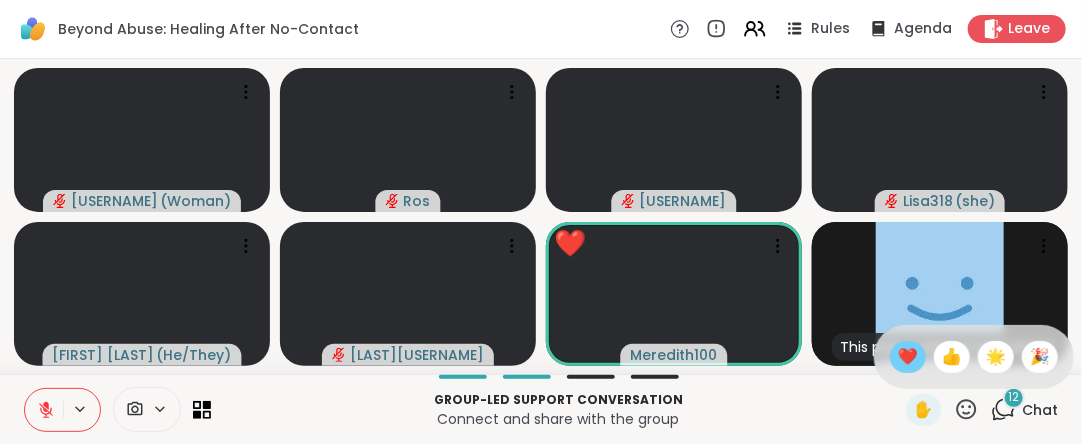 click on "❤️" at bounding box center [908, 357] 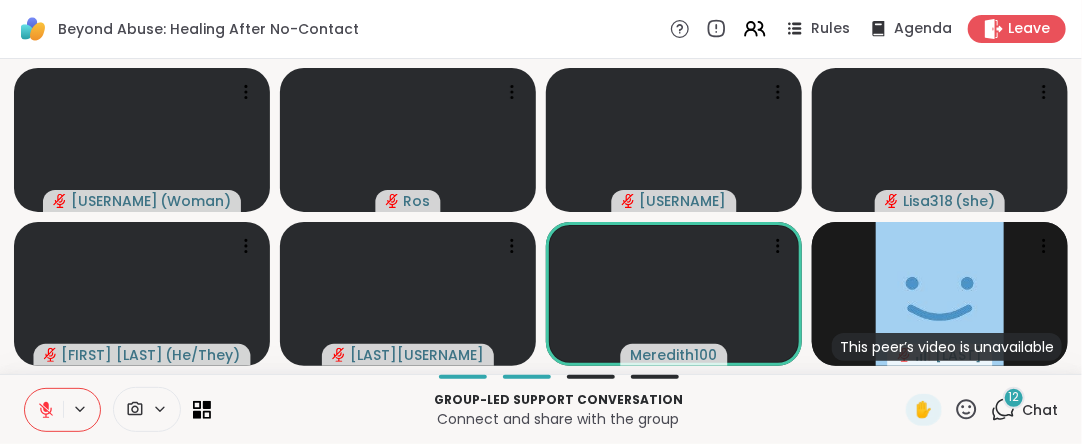 click 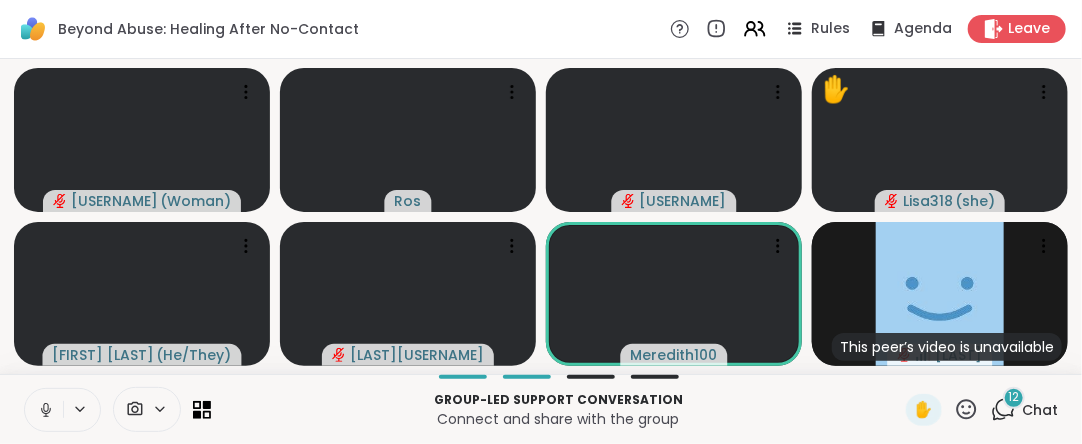 click 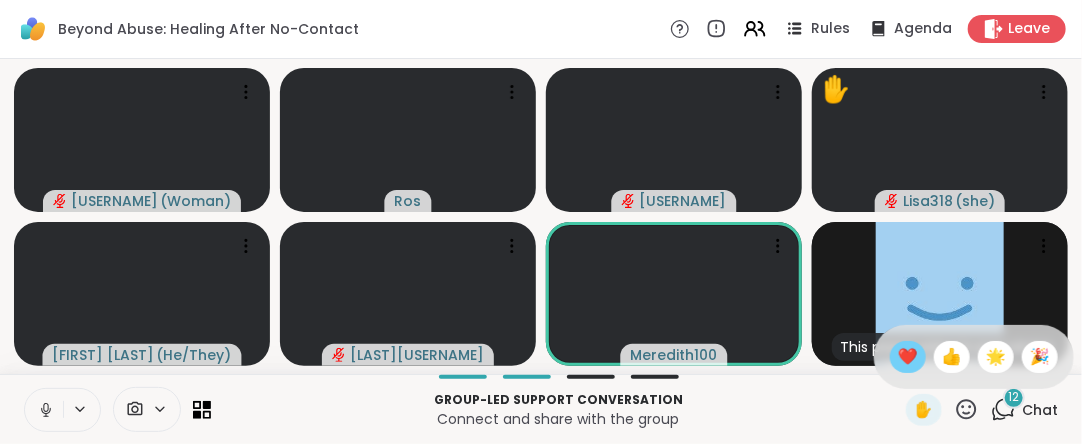 click on "❤️" at bounding box center [908, 357] 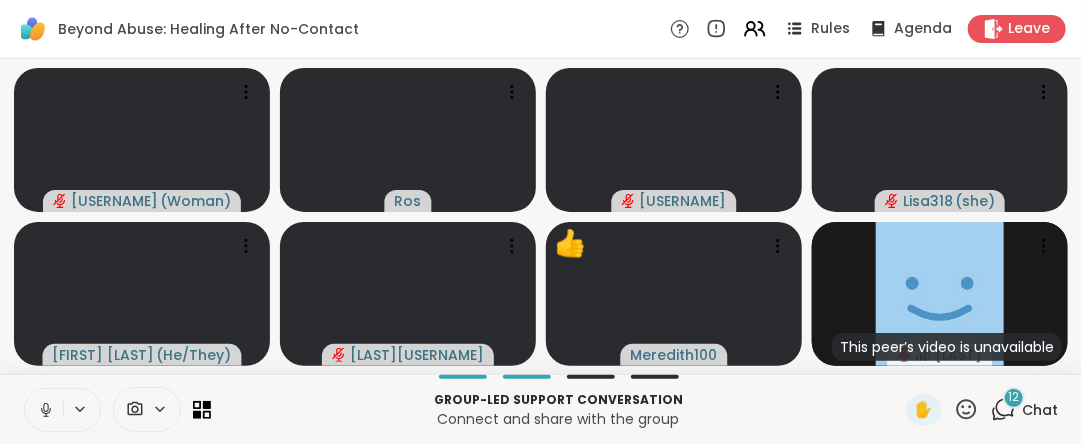 click 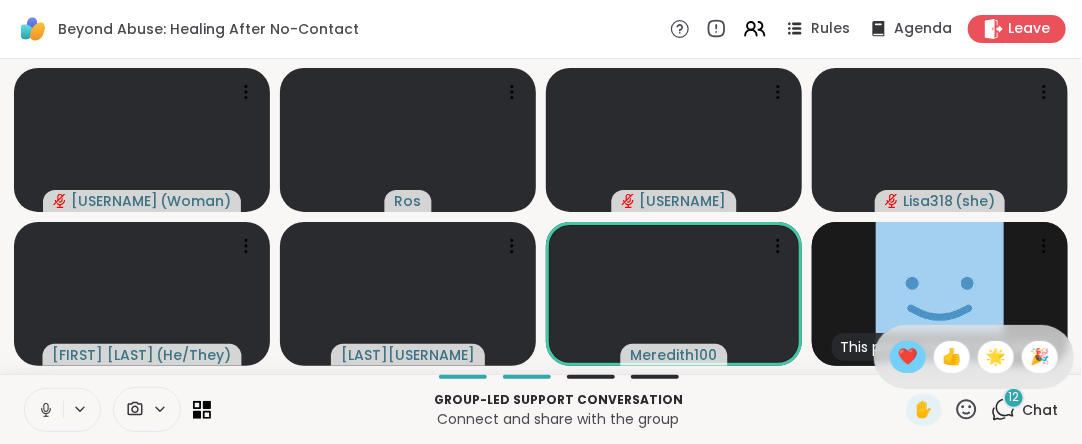 click on "❤️" at bounding box center (908, 357) 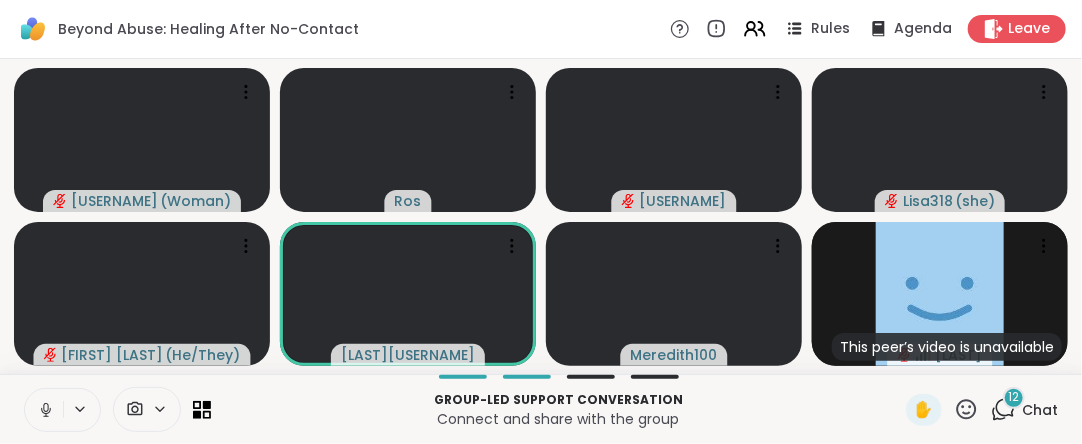 click 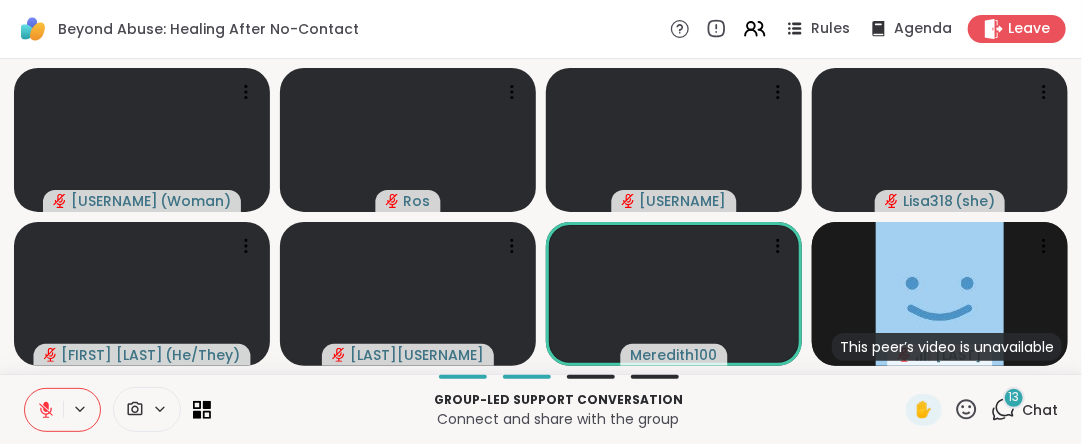 click 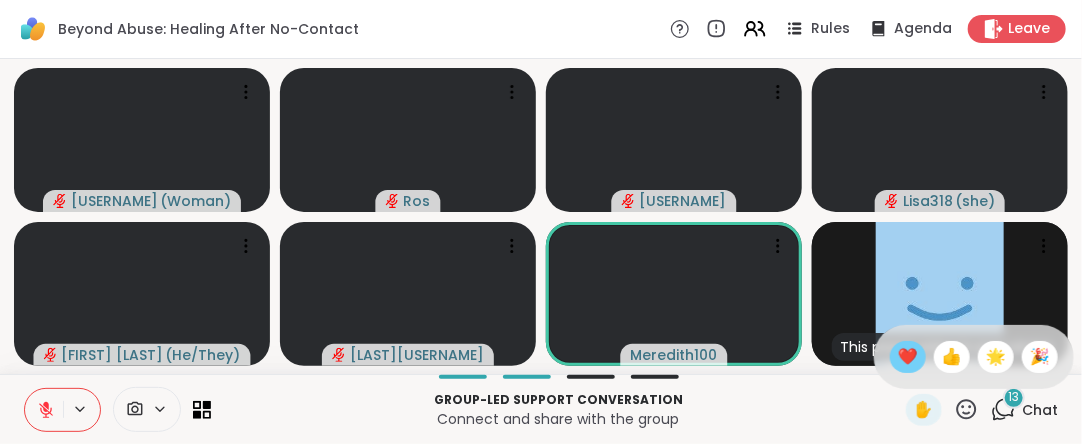 click on "❤️" at bounding box center (908, 357) 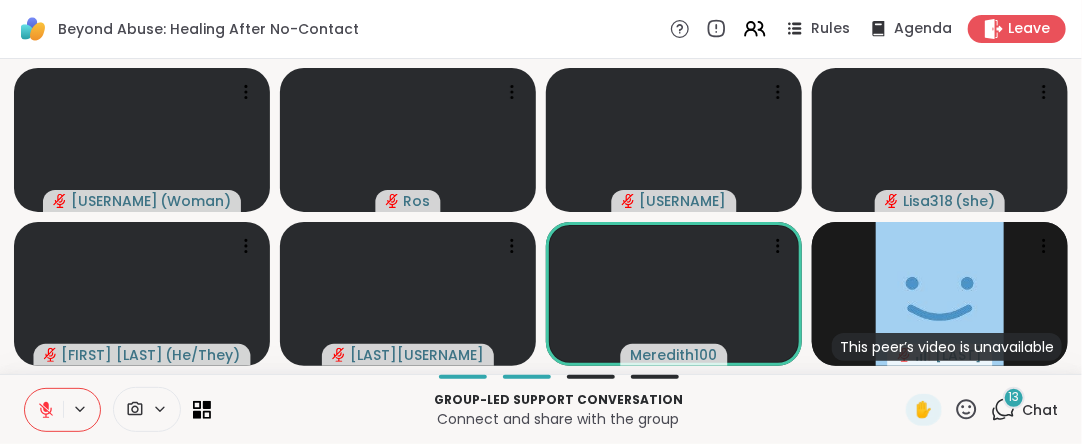 click 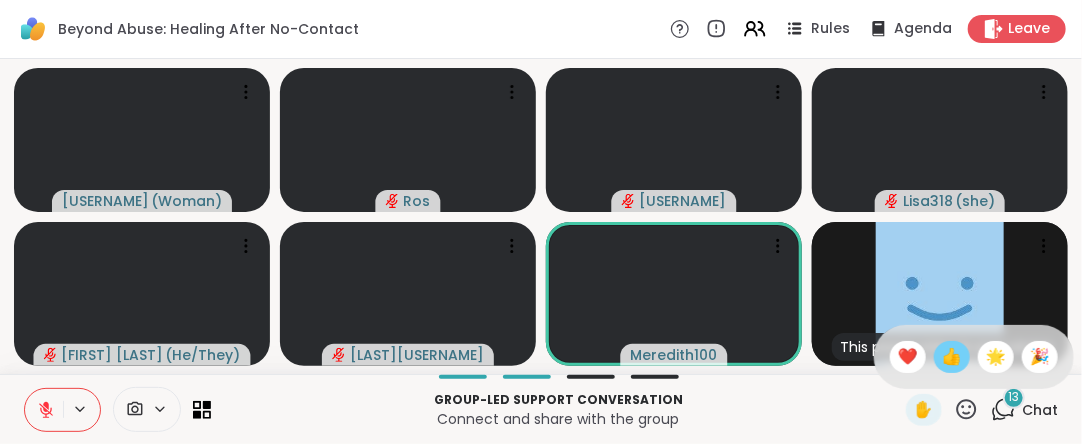 click on "👍" at bounding box center (952, 357) 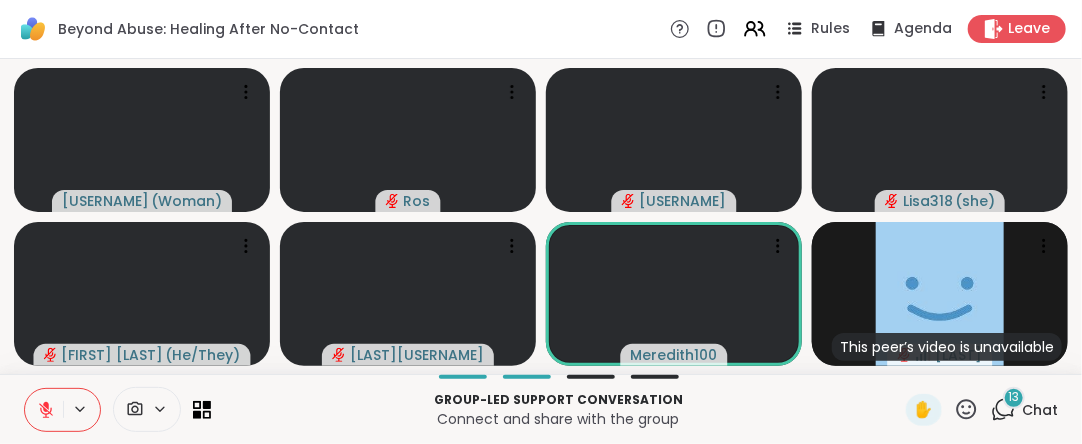 click 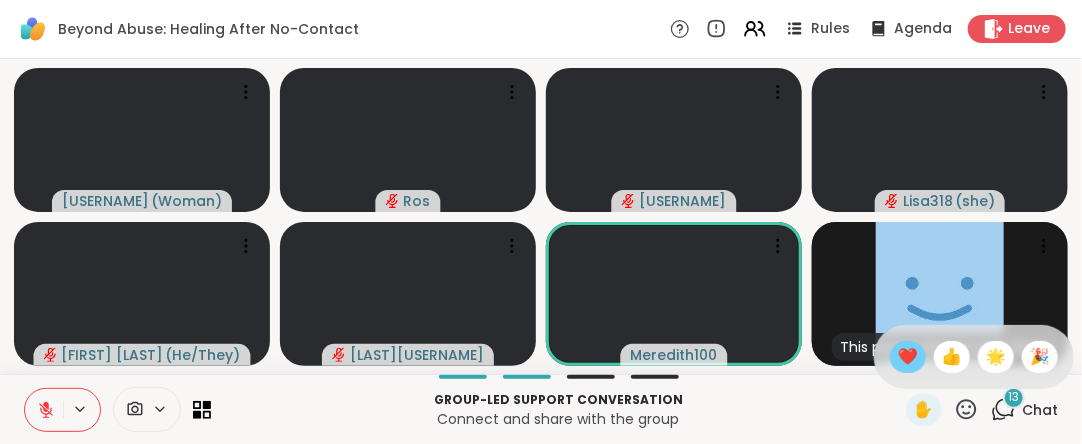 click on "❤️" at bounding box center (908, 357) 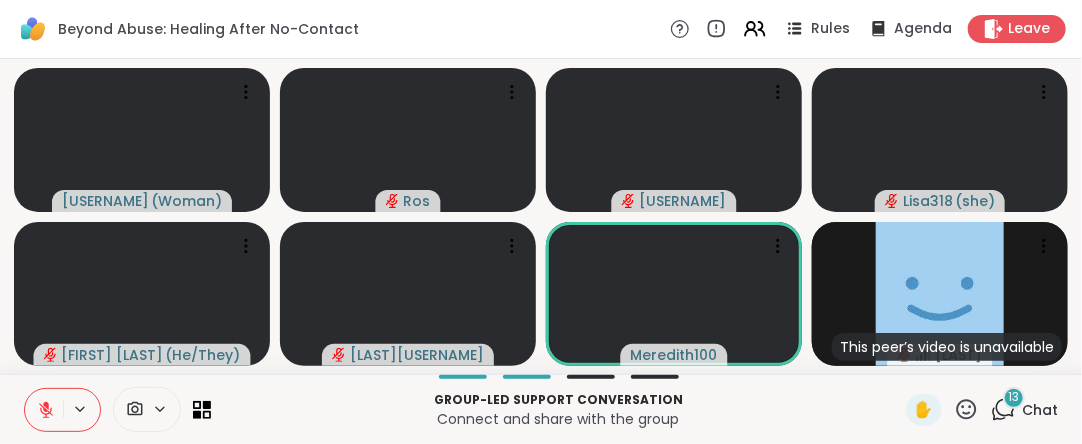 click 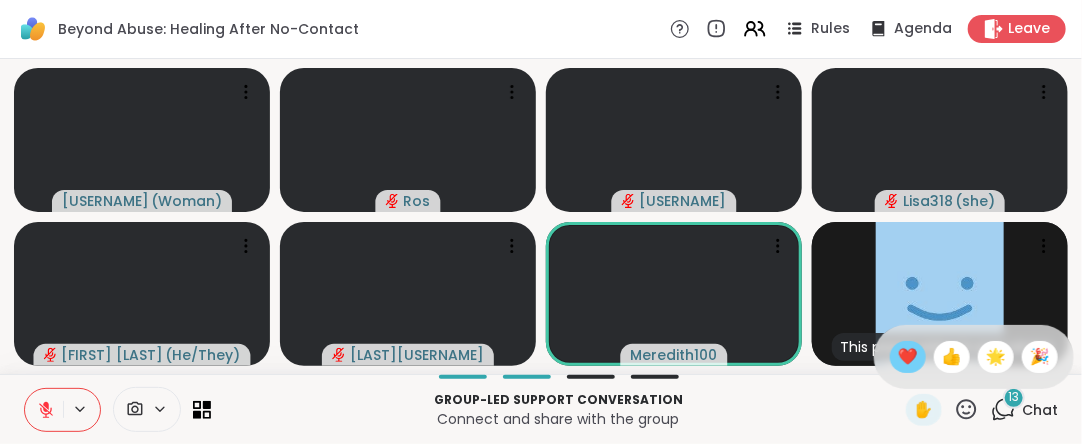click on "❤️" at bounding box center [908, 357] 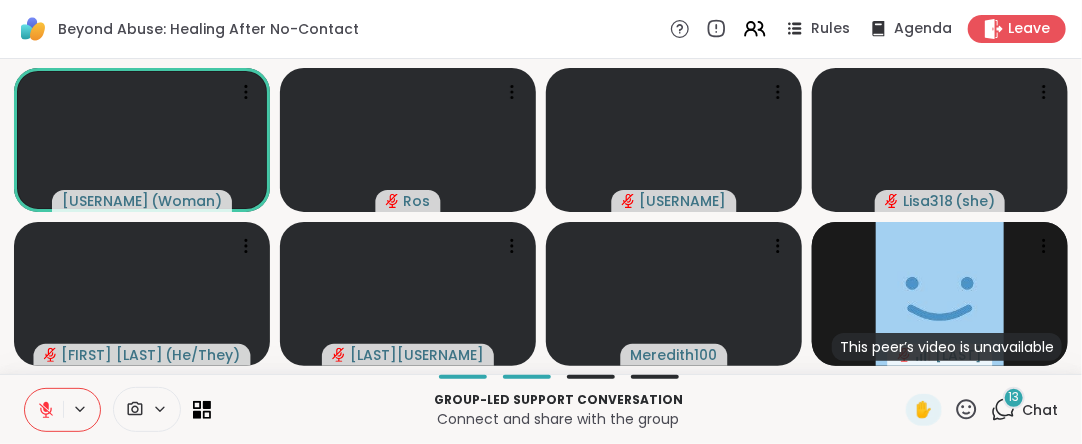 click 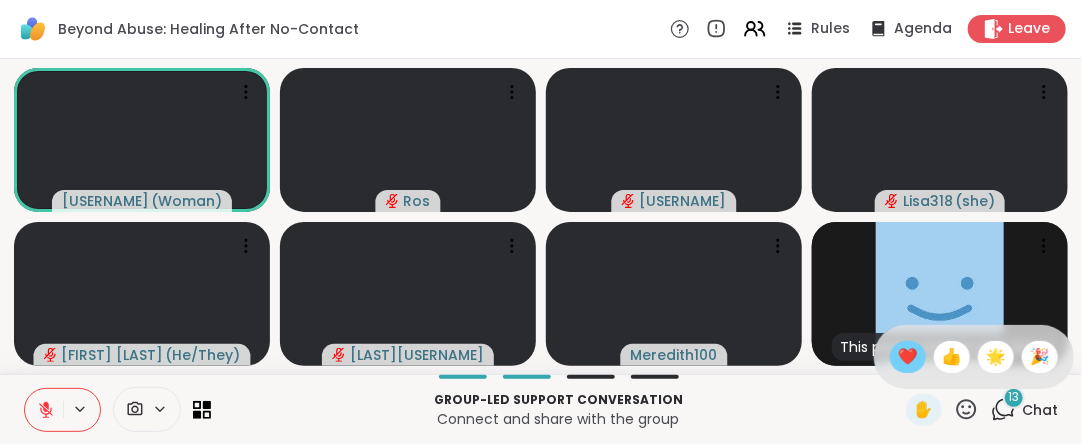 click on "❤️" at bounding box center [908, 357] 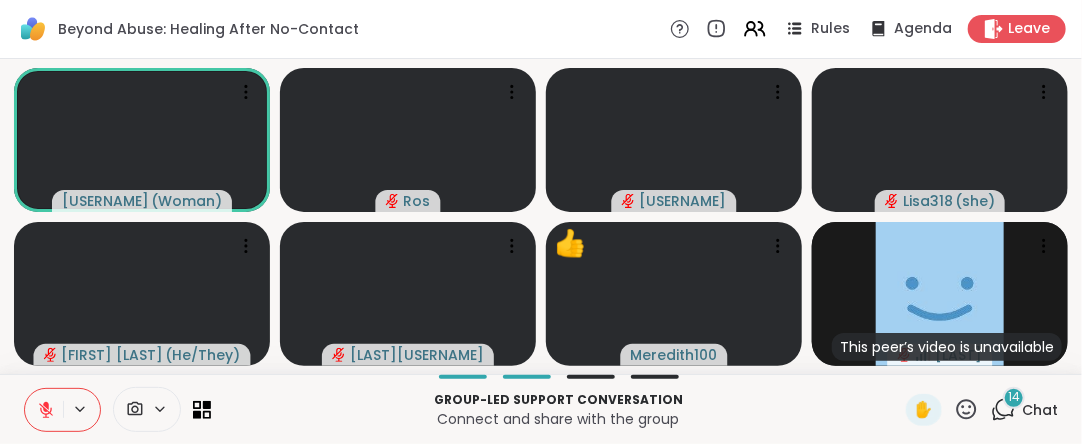 click 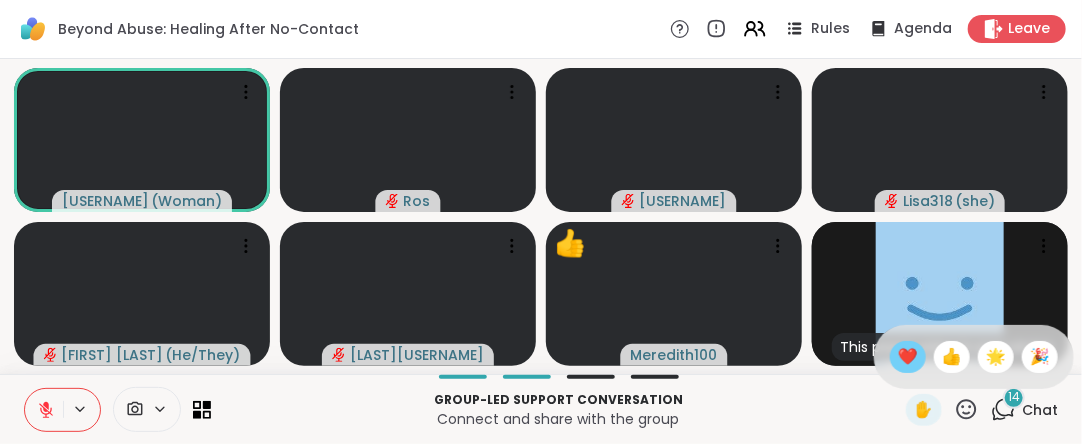 click on "❤️" at bounding box center (908, 357) 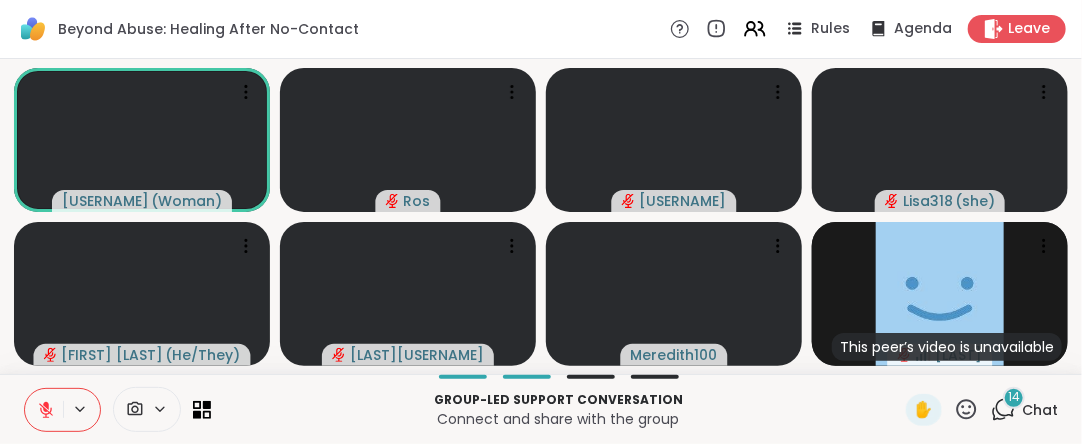 click 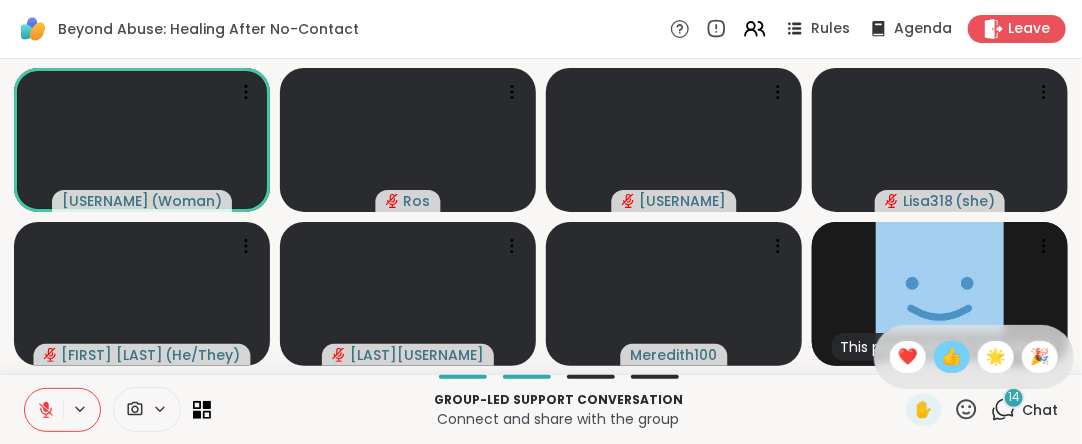 click on "👍" at bounding box center (952, 357) 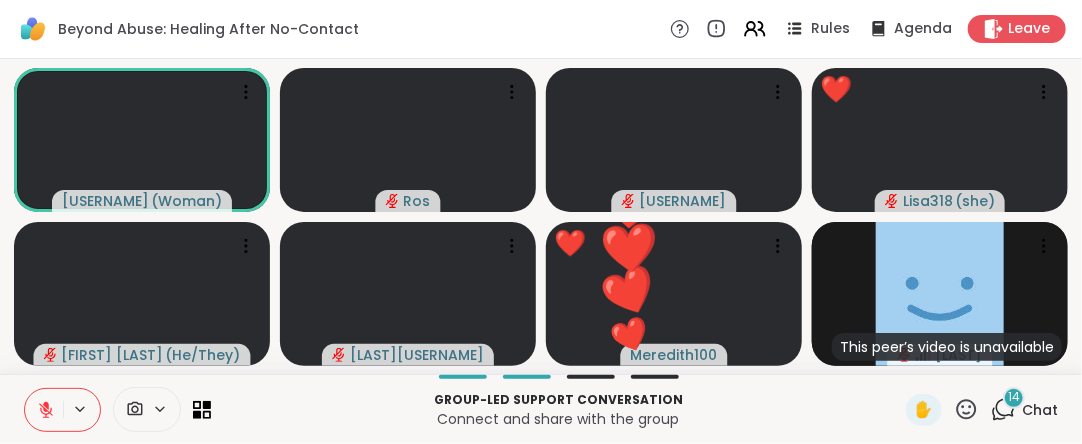 click 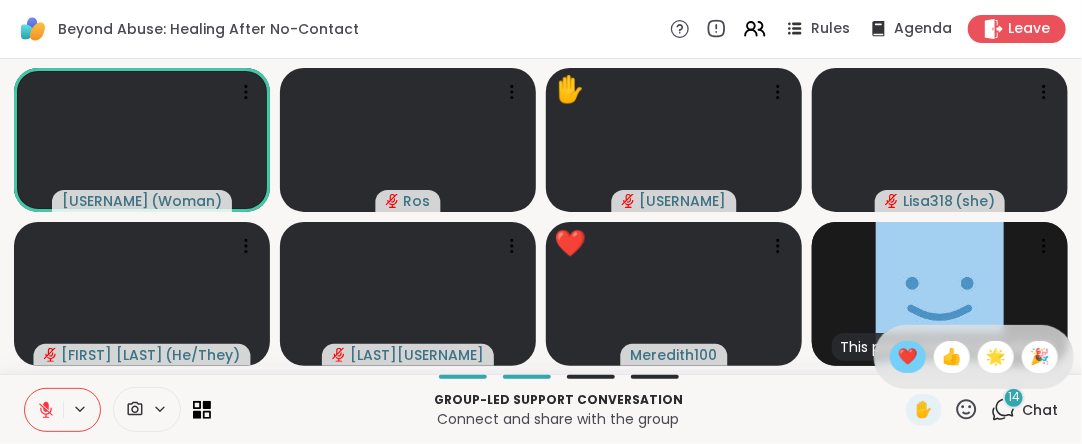 click on "❤️" at bounding box center [908, 357] 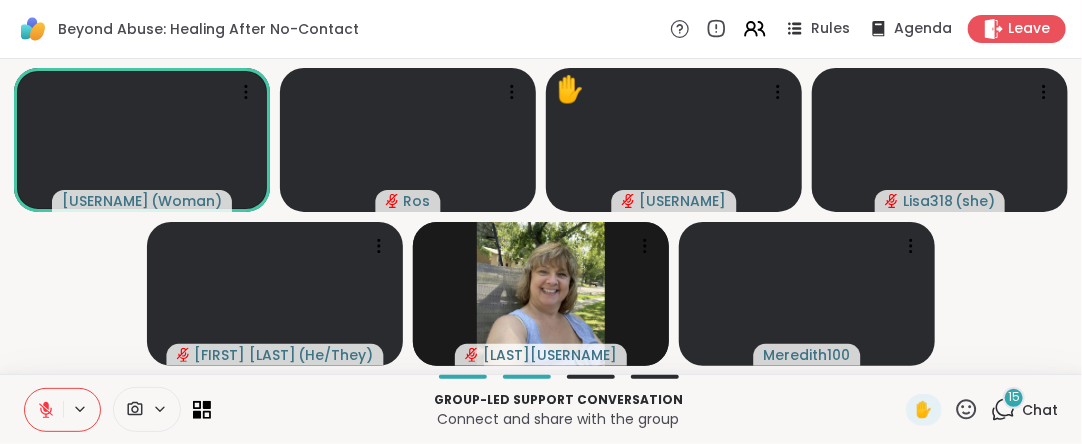 click 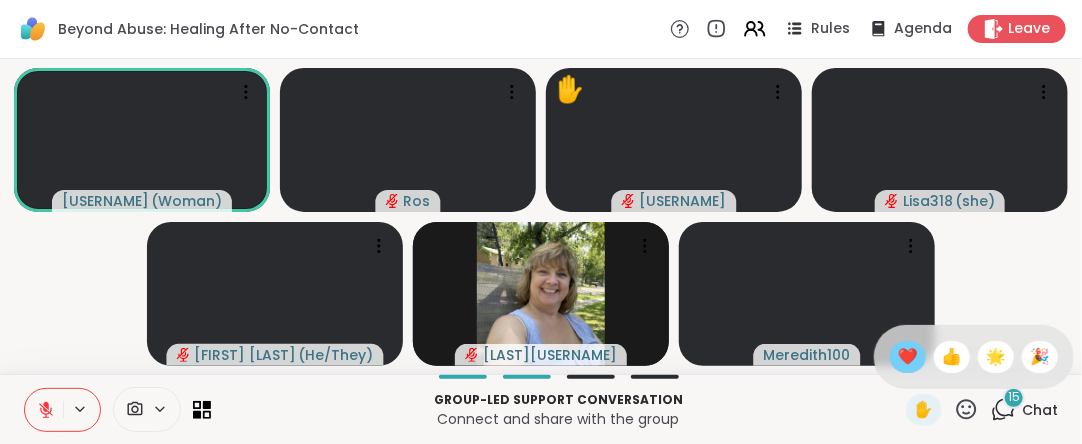 click on "❤️" at bounding box center (908, 357) 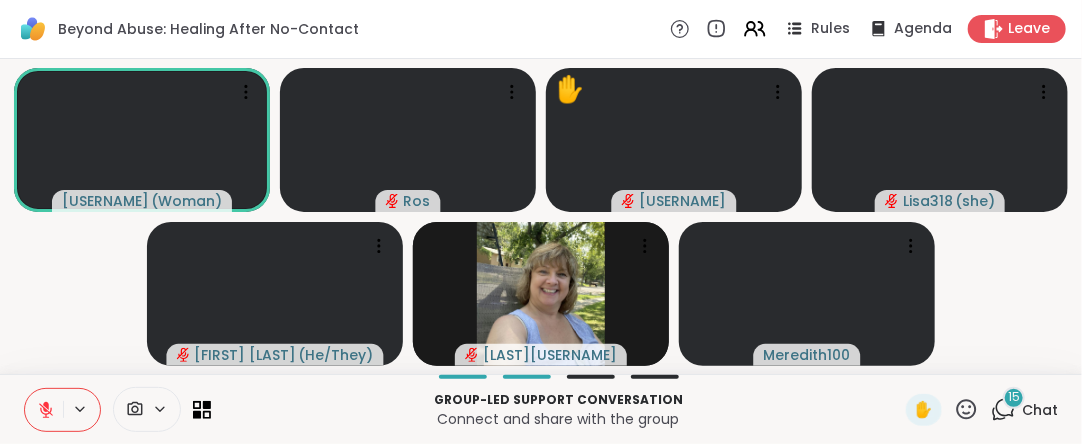 click 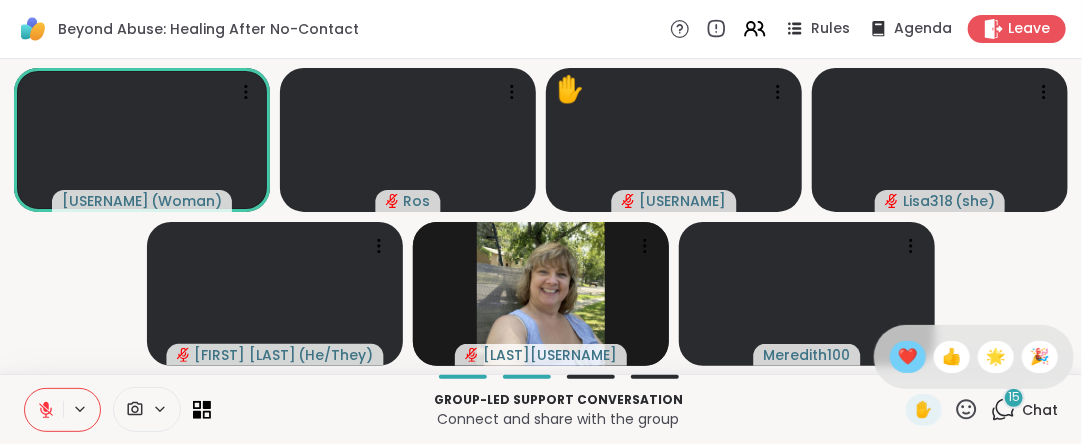 click on "❤️" at bounding box center [908, 357] 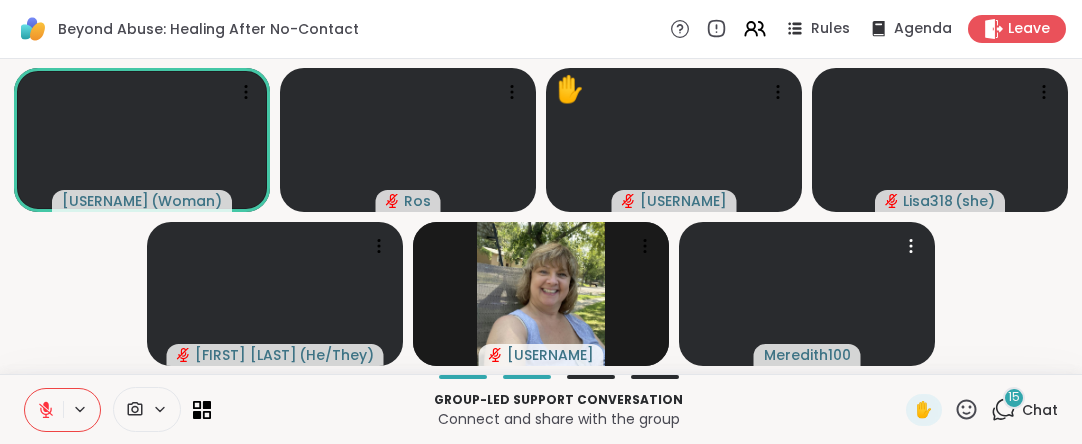 scroll, scrollTop: 0, scrollLeft: 0, axis: both 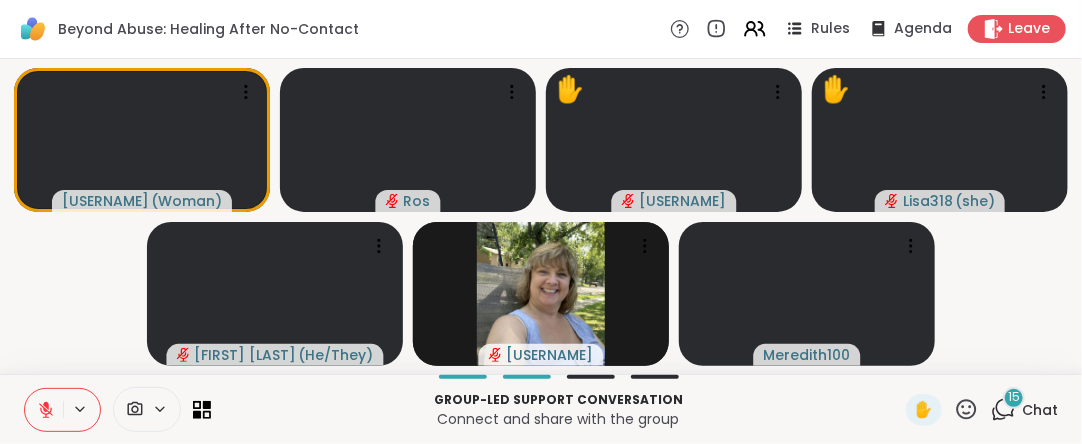 click 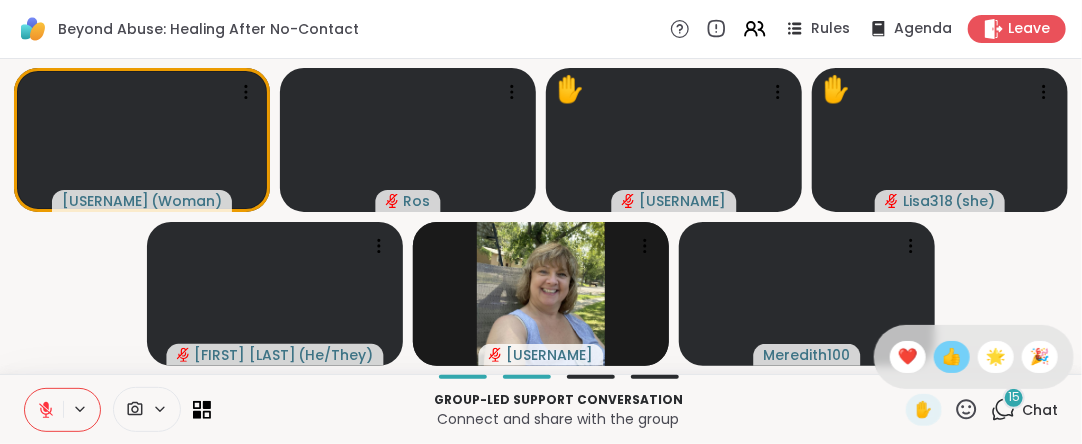 click on "👍" at bounding box center [952, 357] 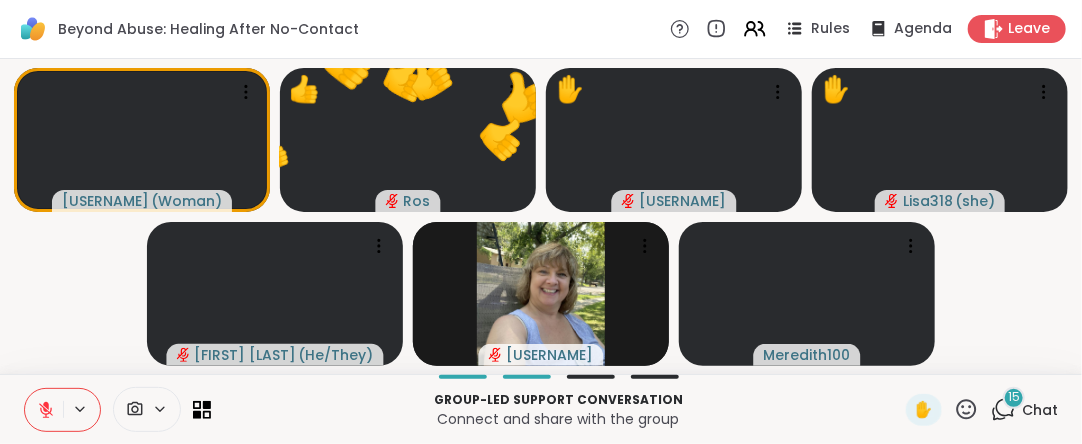 drag, startPoint x: 954, startPoint y: 411, endPoint x: 947, endPoint y: 403, distance: 10.630146 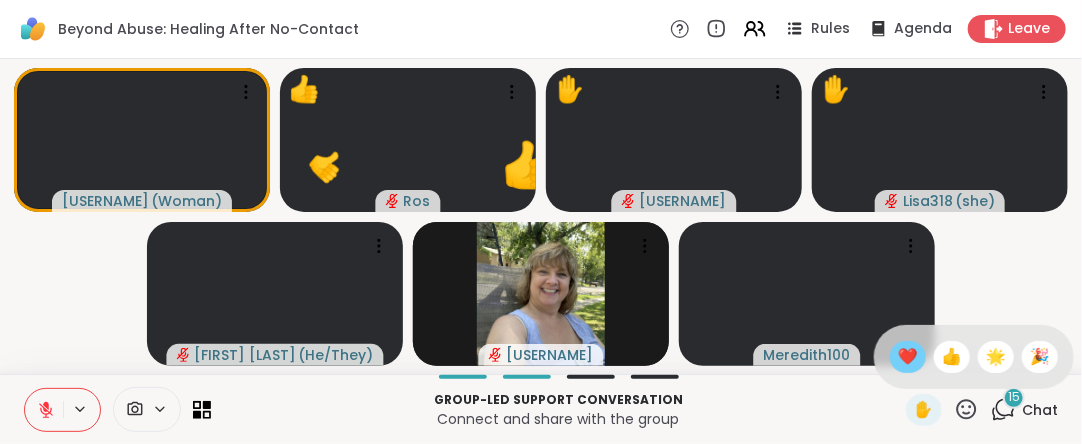 click on "❤️" at bounding box center [908, 357] 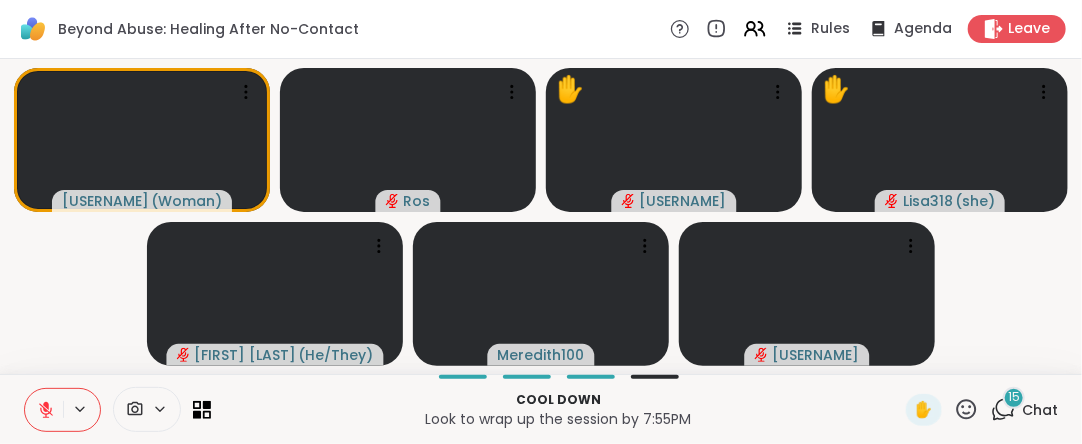 click 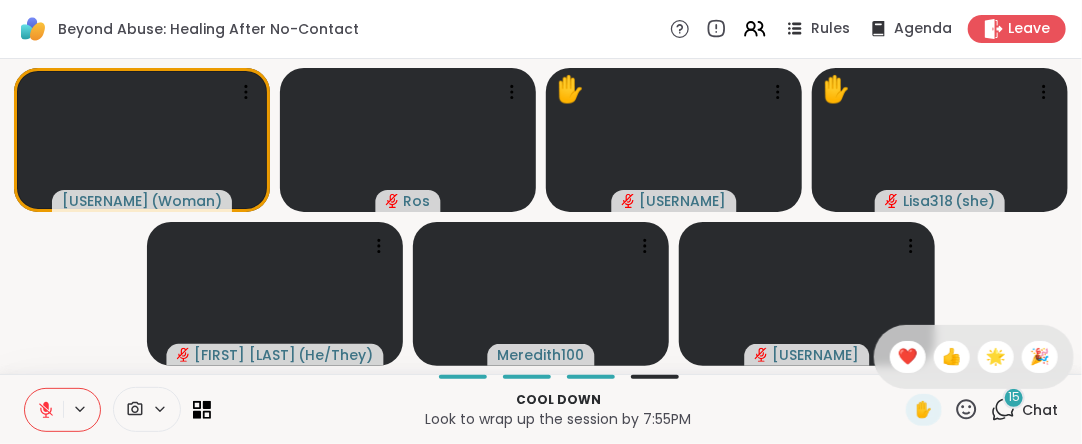 click on "✋ ❤️ 👍 🌟 🎉" at bounding box center (974, 357) 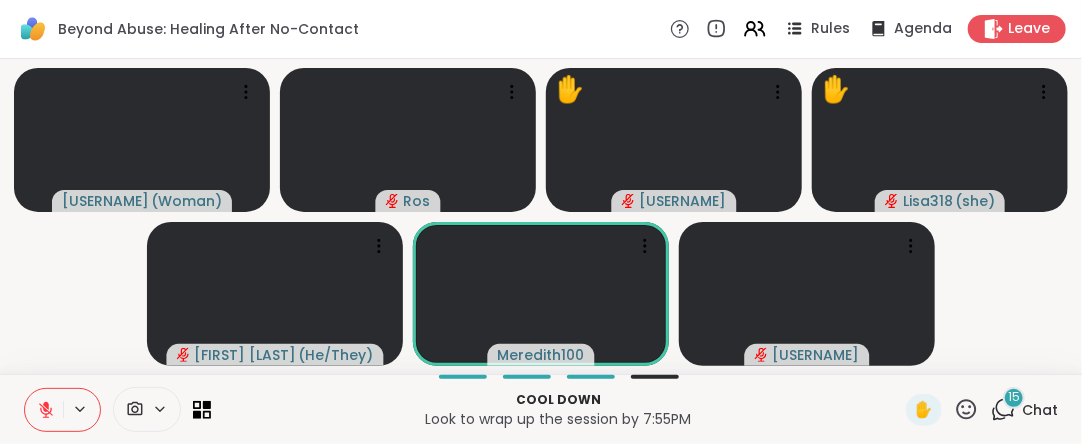 click 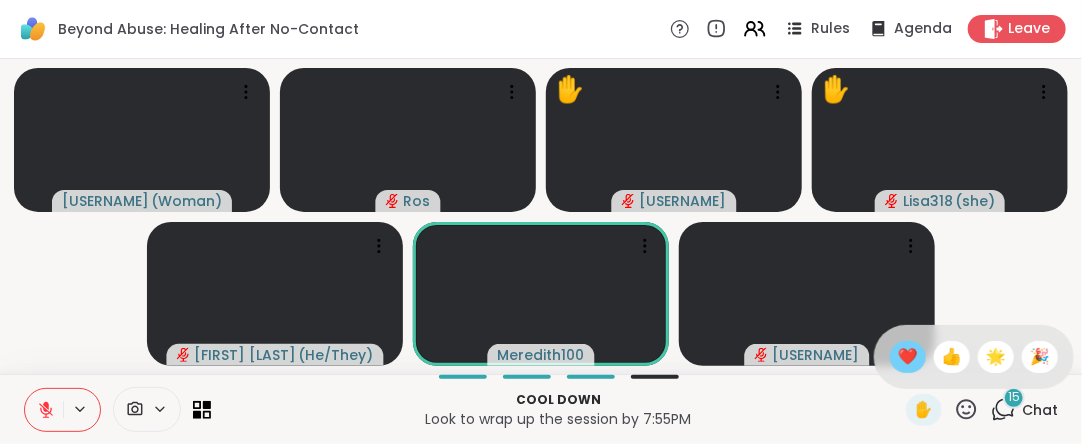 click on "❤️" at bounding box center [908, 357] 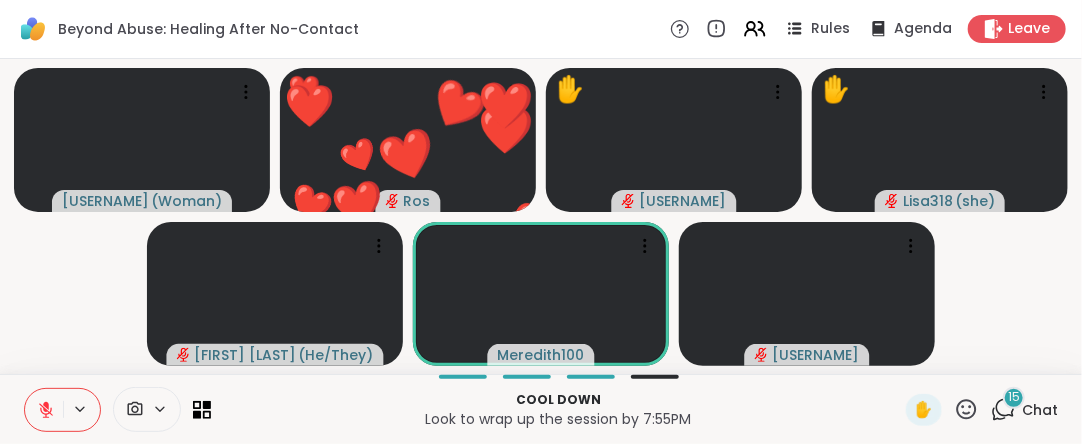 click 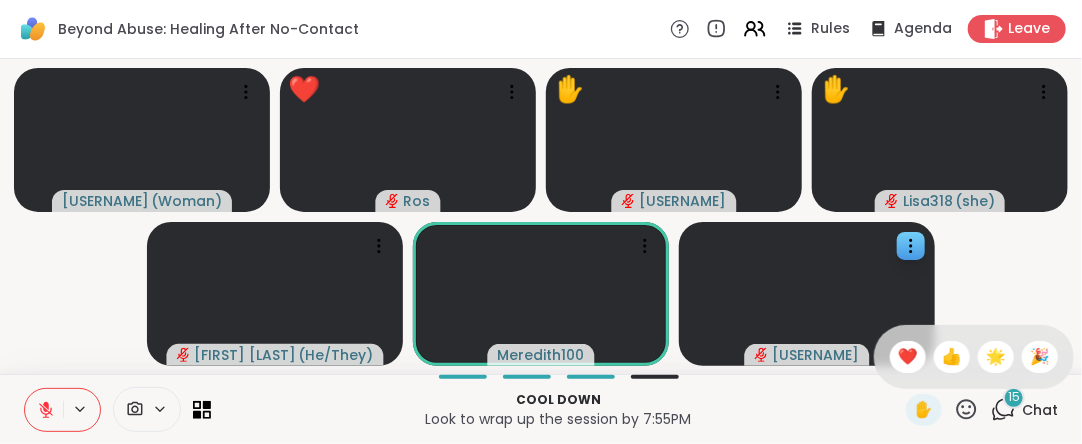 click on "❤️" at bounding box center (908, 357) 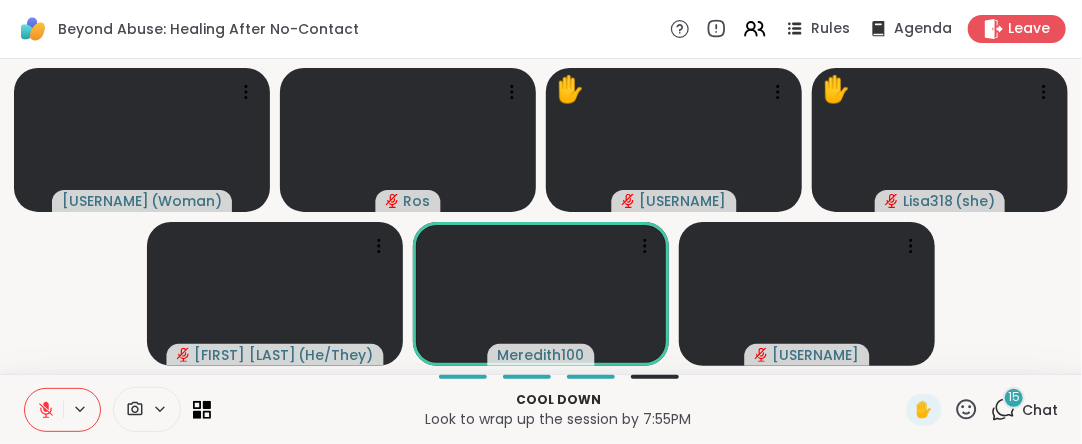 click 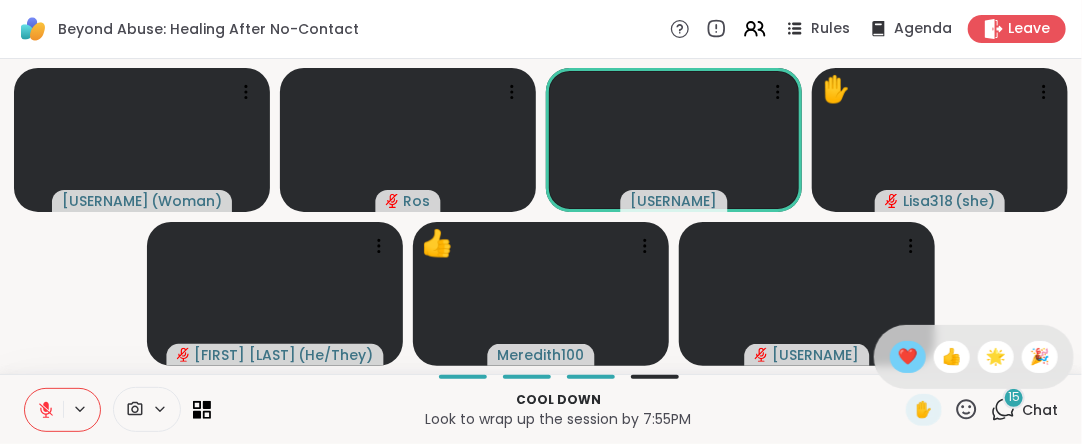 click on "❤️" at bounding box center [908, 357] 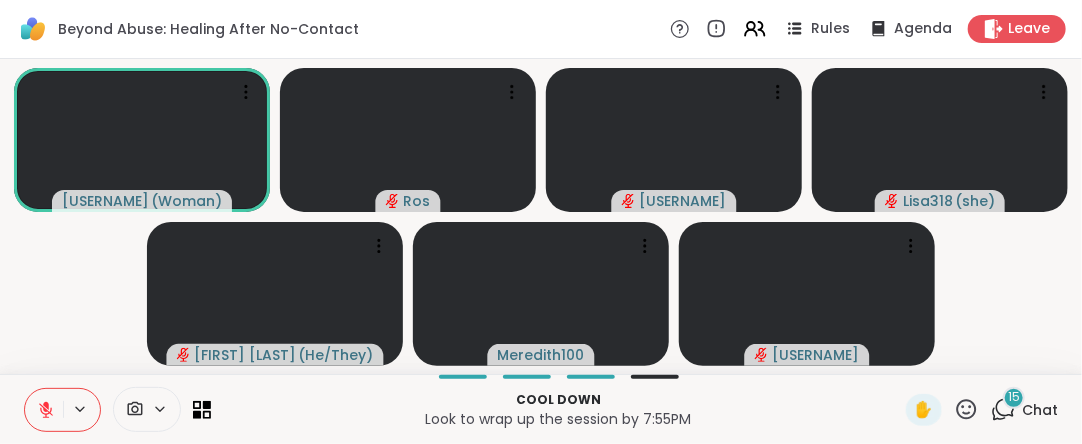 click 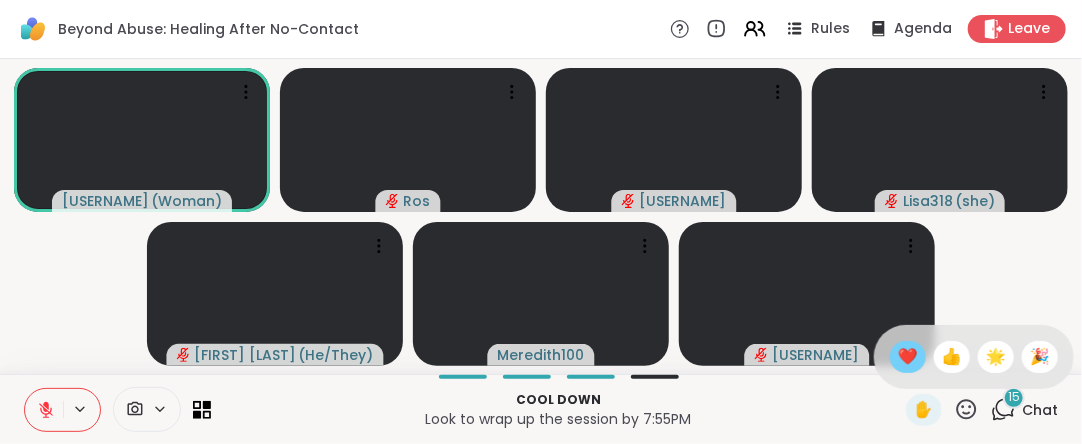 click on "❤️" at bounding box center [908, 357] 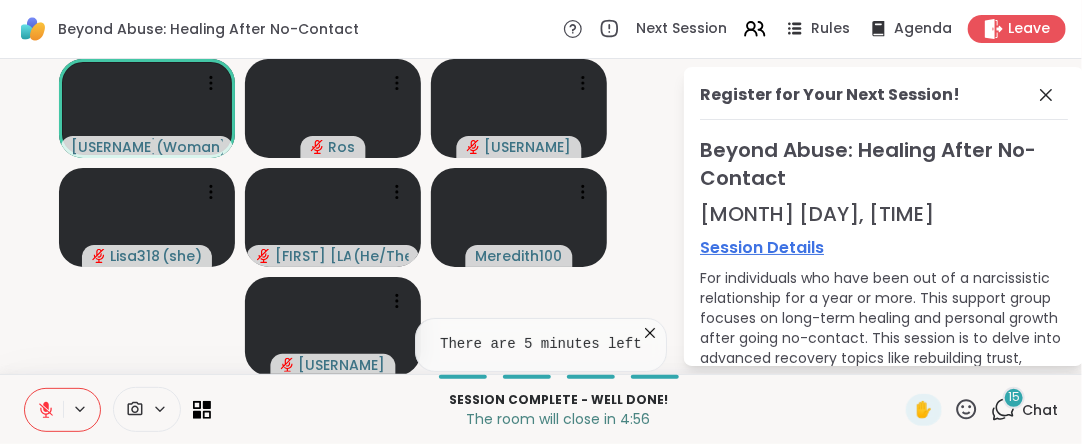 click 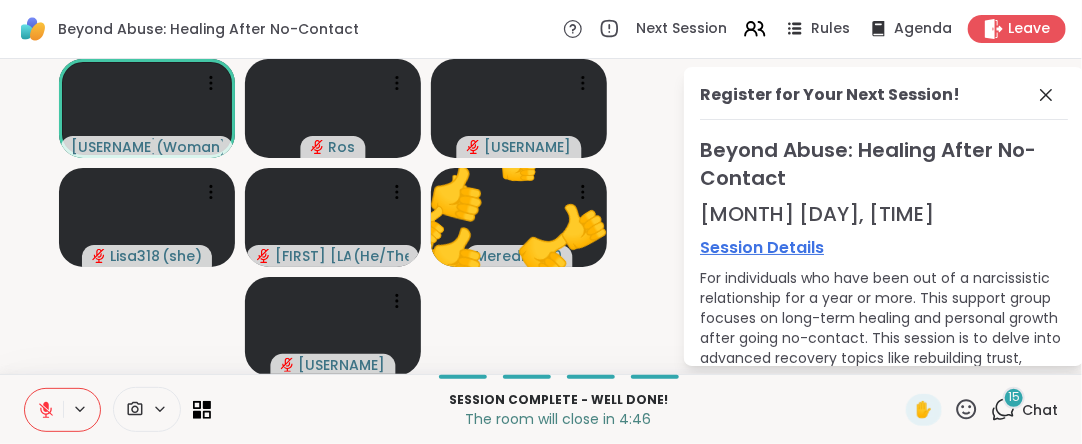 click 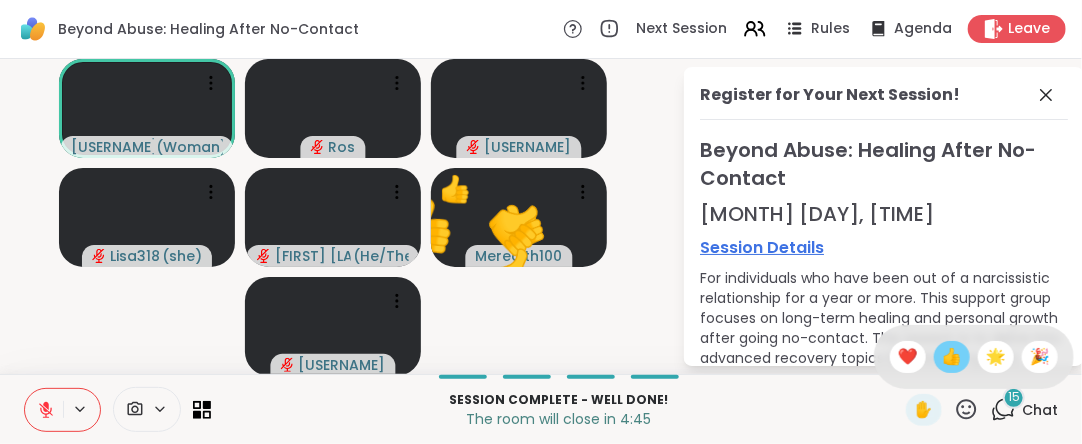 click on "👍" at bounding box center (952, 357) 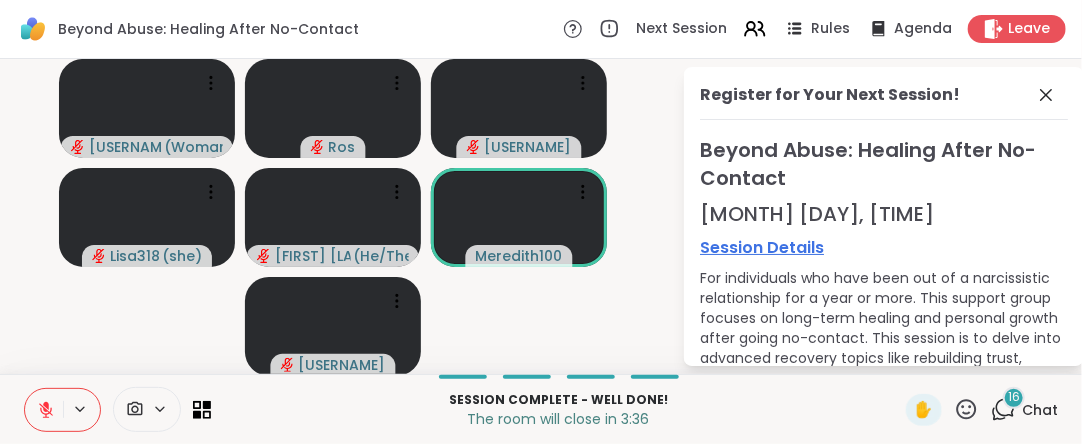 click 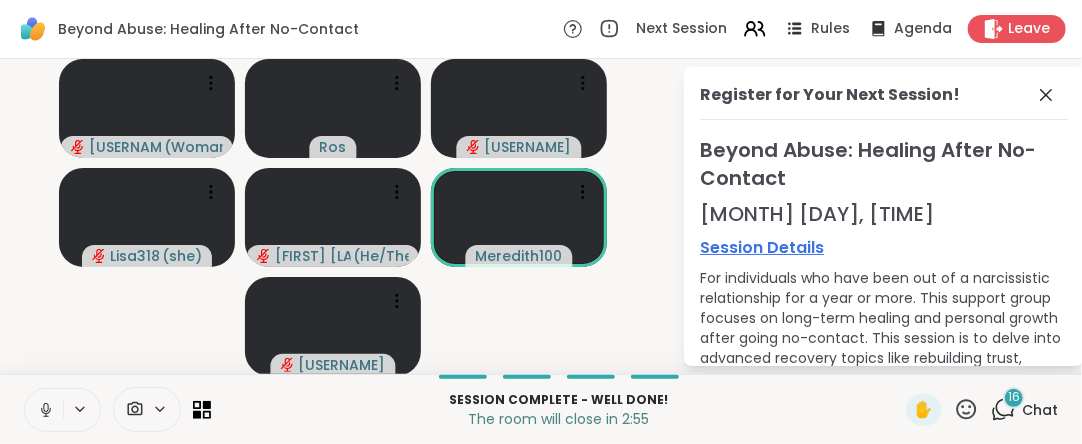 click 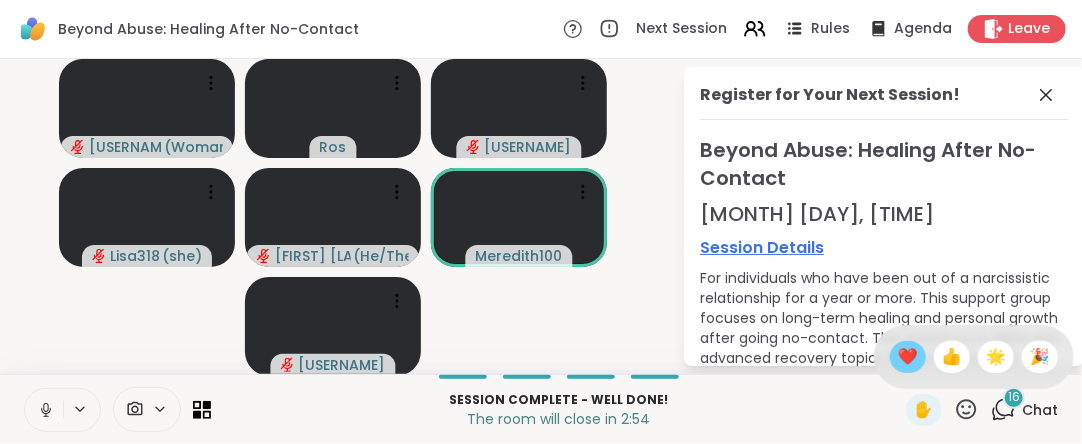 click on "❤️" at bounding box center (908, 357) 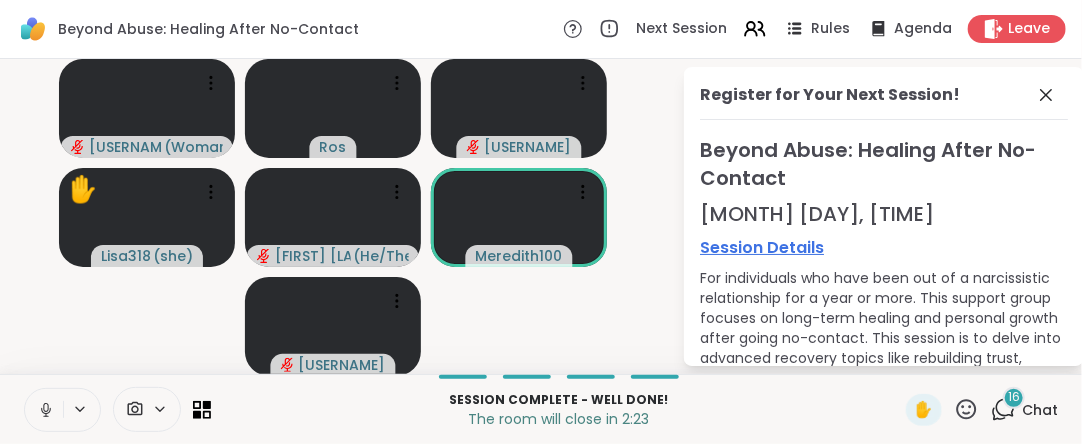 click 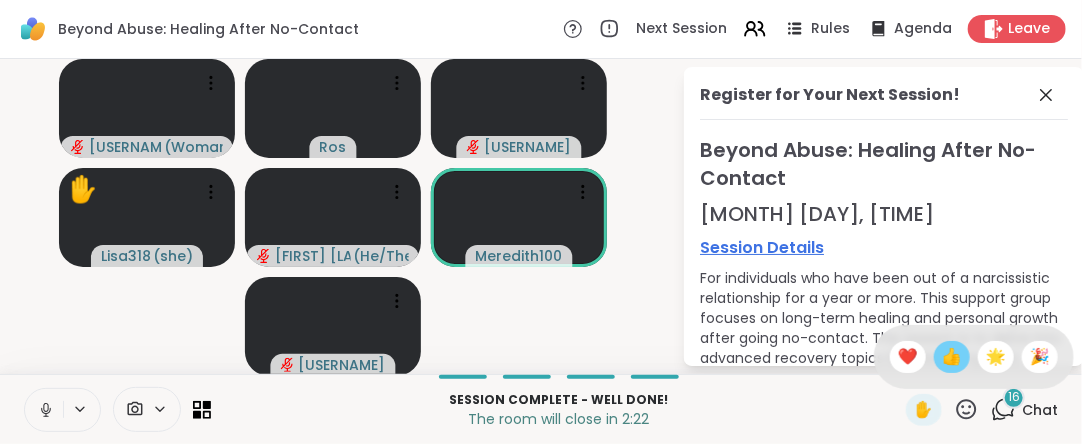 click on "👍" at bounding box center (952, 357) 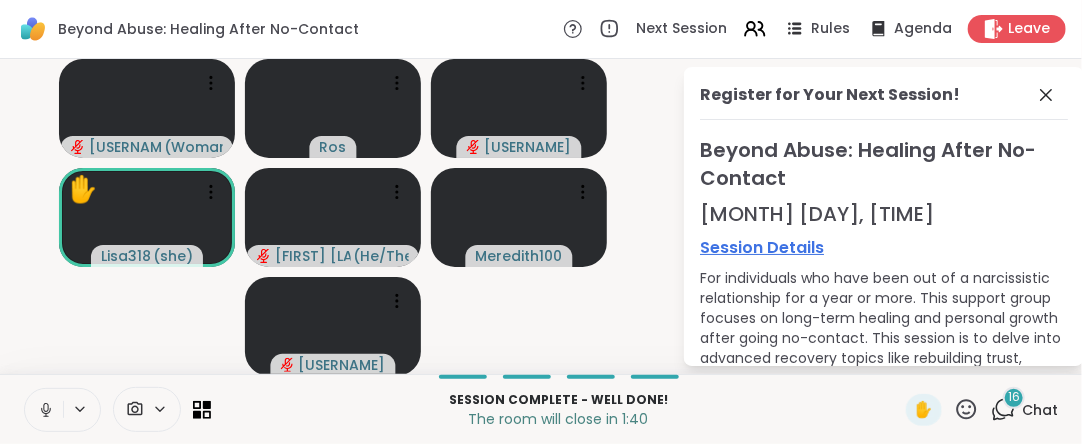 click at bounding box center [44, 410] 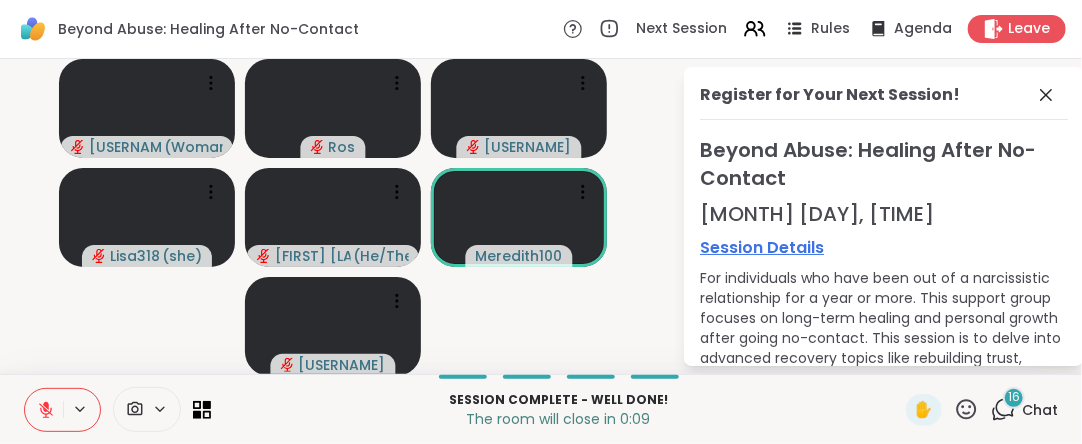 click 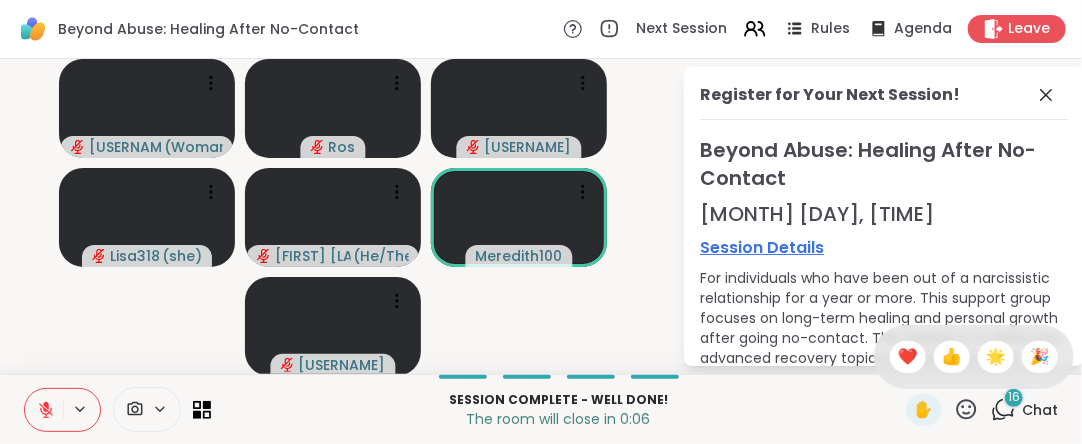 click 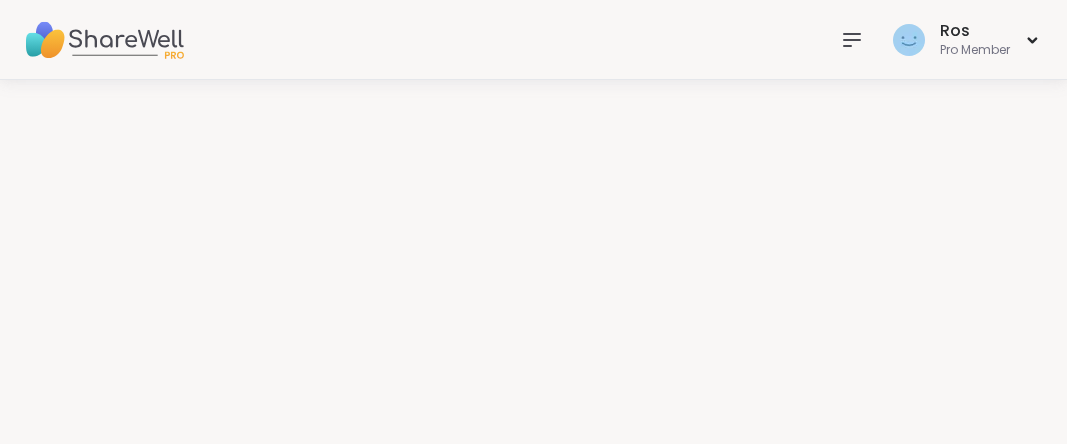scroll, scrollTop: 0, scrollLeft: 0, axis: both 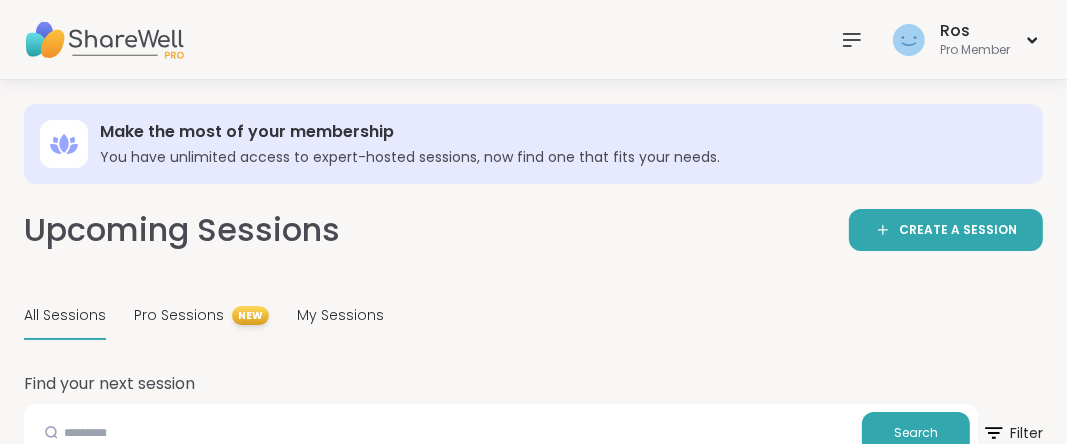click 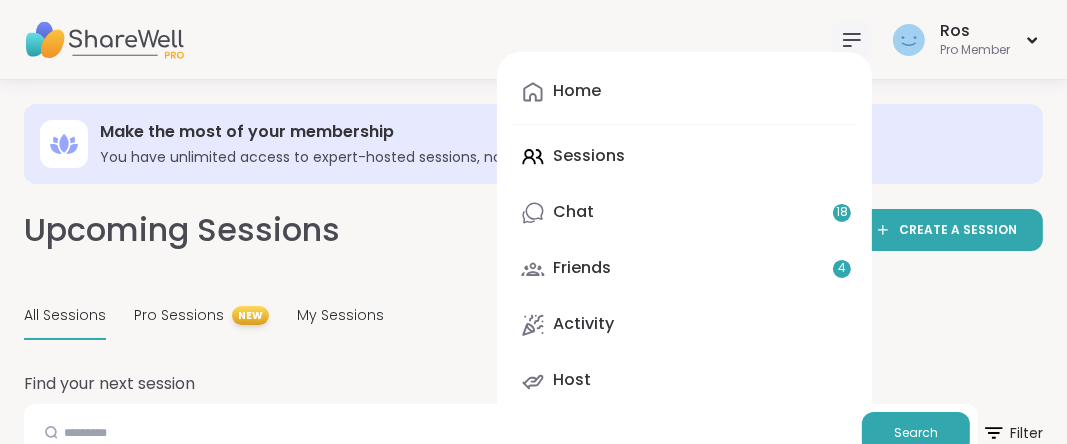 click on "Home Sessions Chat 18 Friends 4 Activity Host" at bounding box center [684, 236] 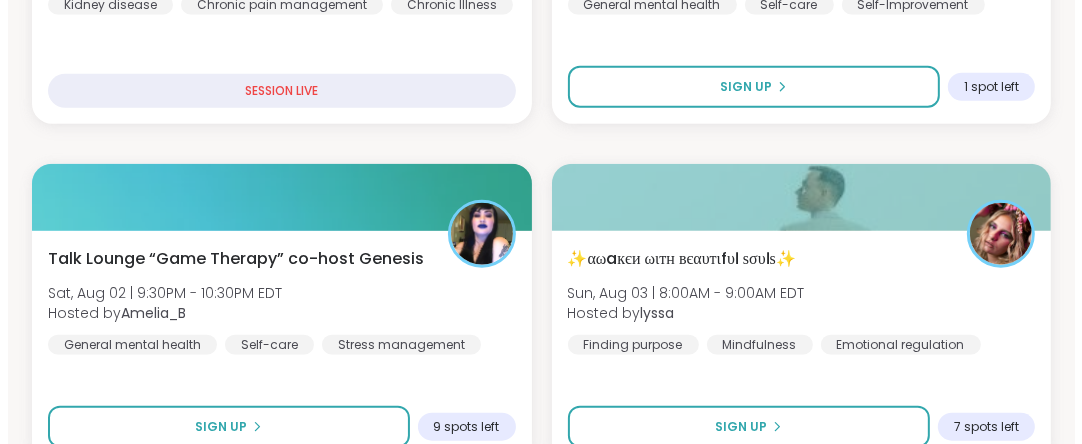 scroll, scrollTop: 1376, scrollLeft: 0, axis: vertical 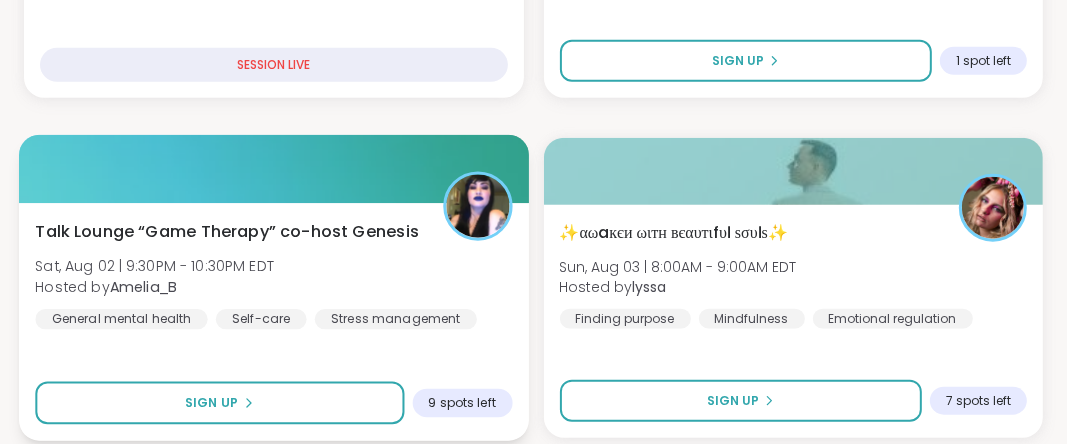 click at bounding box center (273, 169) 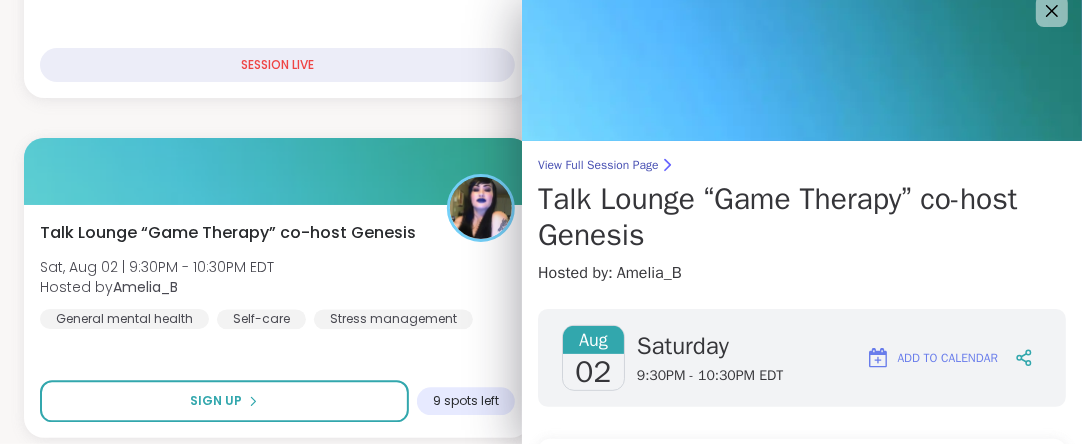 scroll, scrollTop: 0, scrollLeft: 0, axis: both 